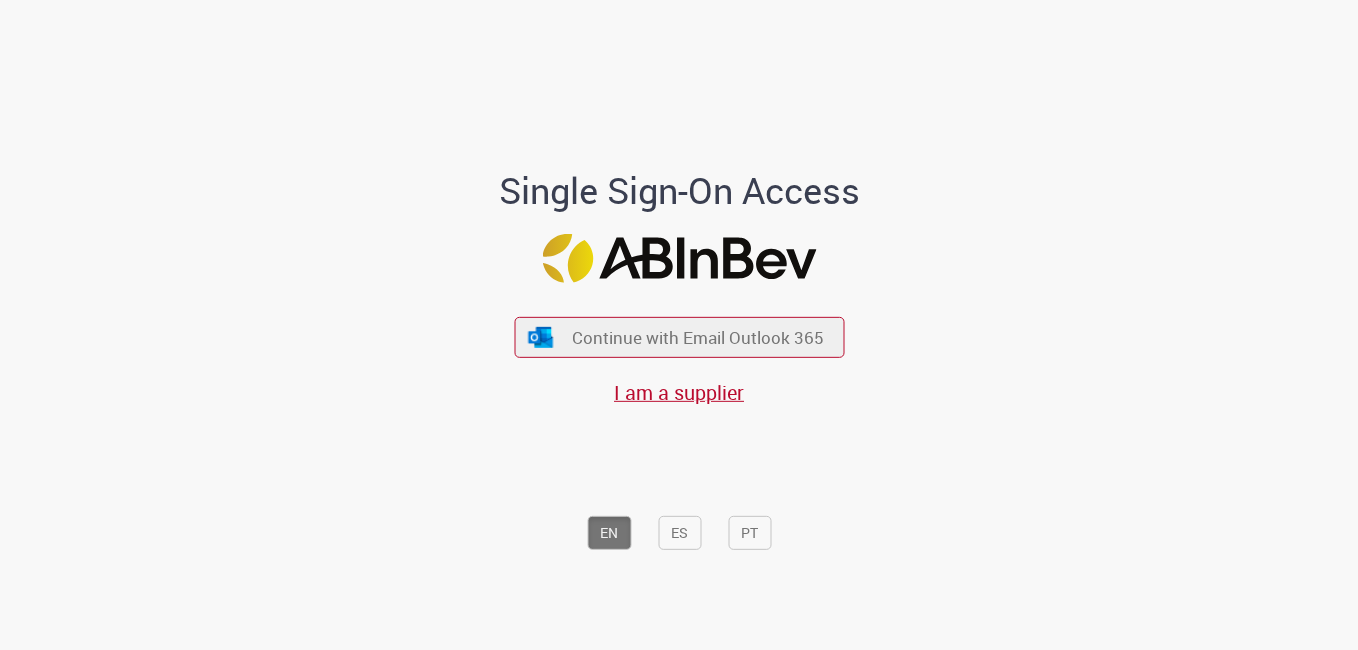 scroll, scrollTop: 0, scrollLeft: 0, axis: both 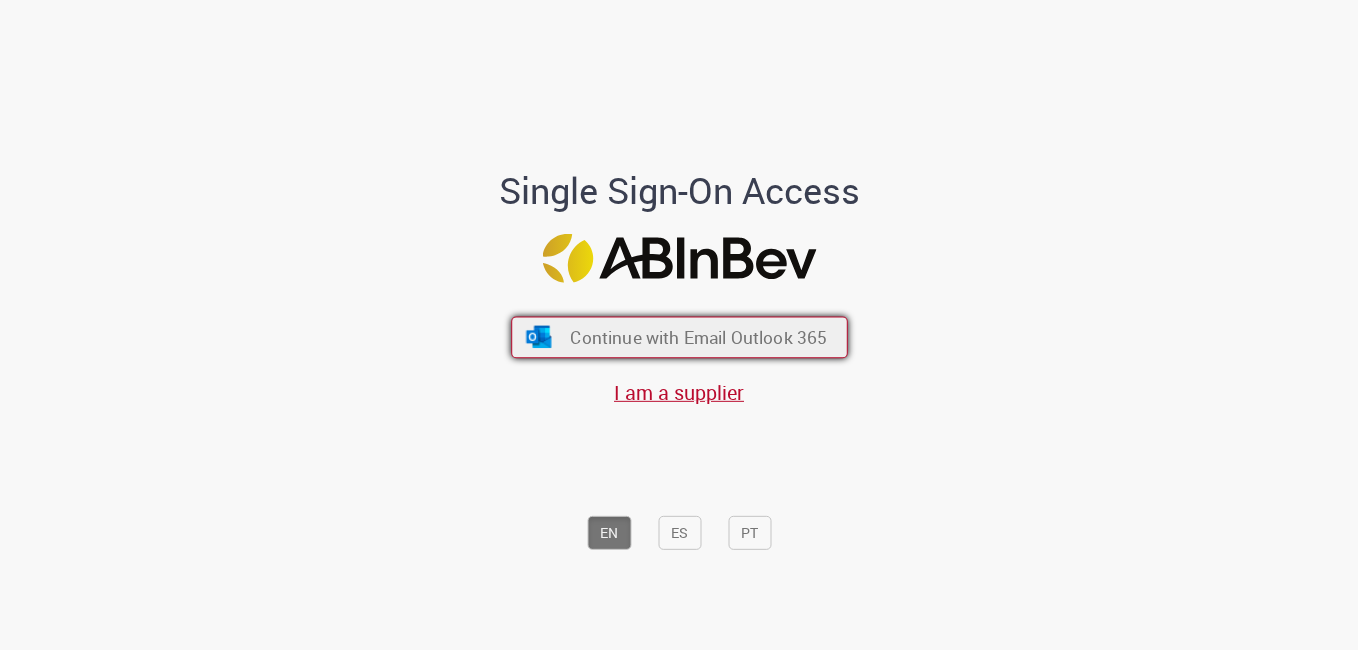 click on "Continue with Email Outlook 365" at bounding box center (698, 337) 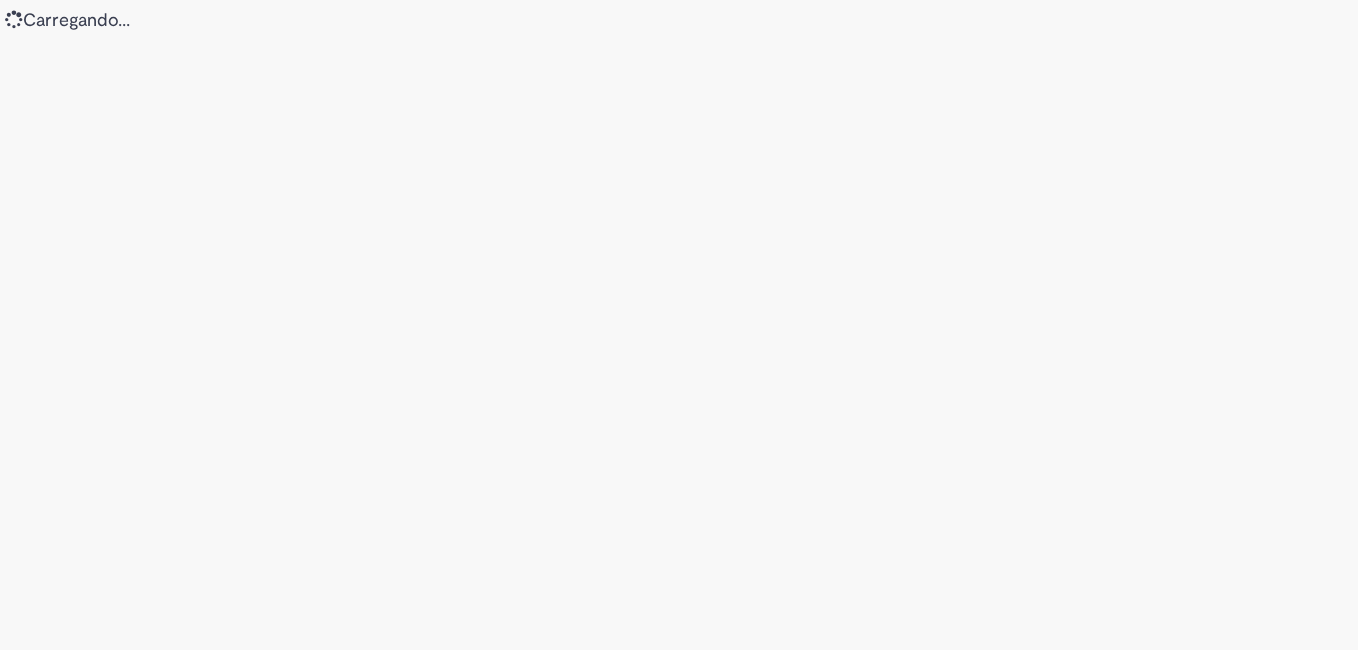 scroll, scrollTop: 0, scrollLeft: 0, axis: both 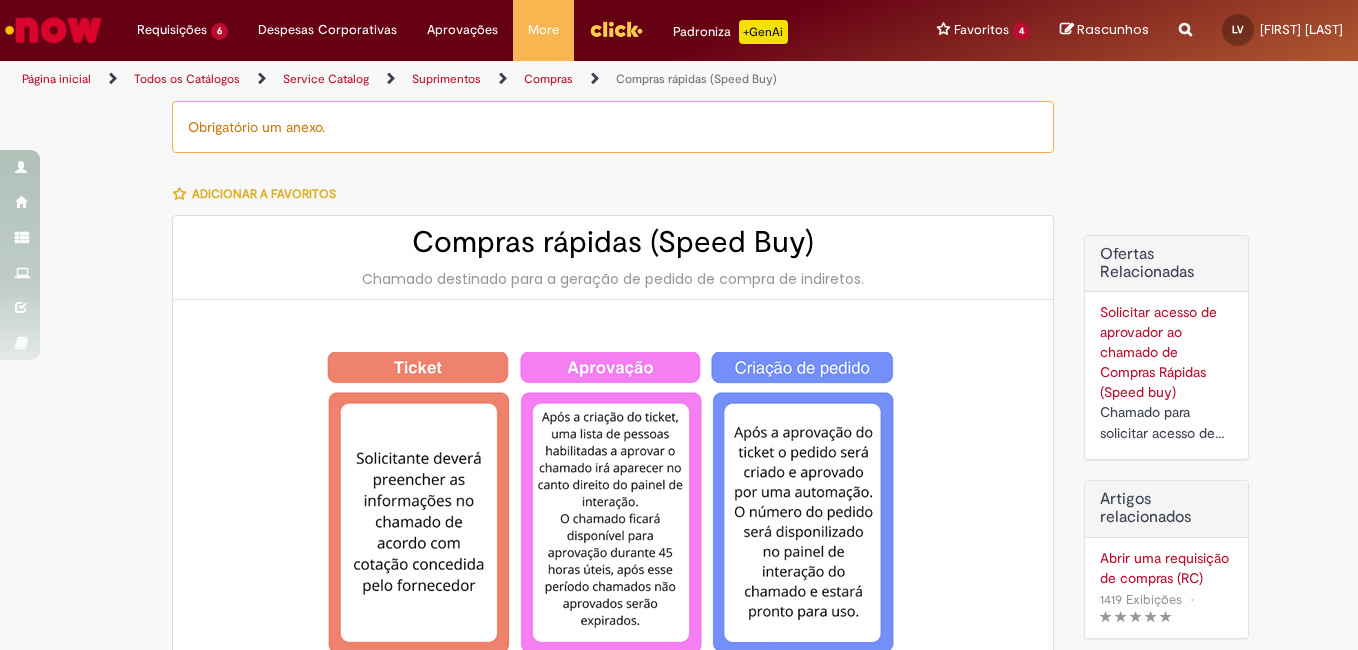 type on "**********" 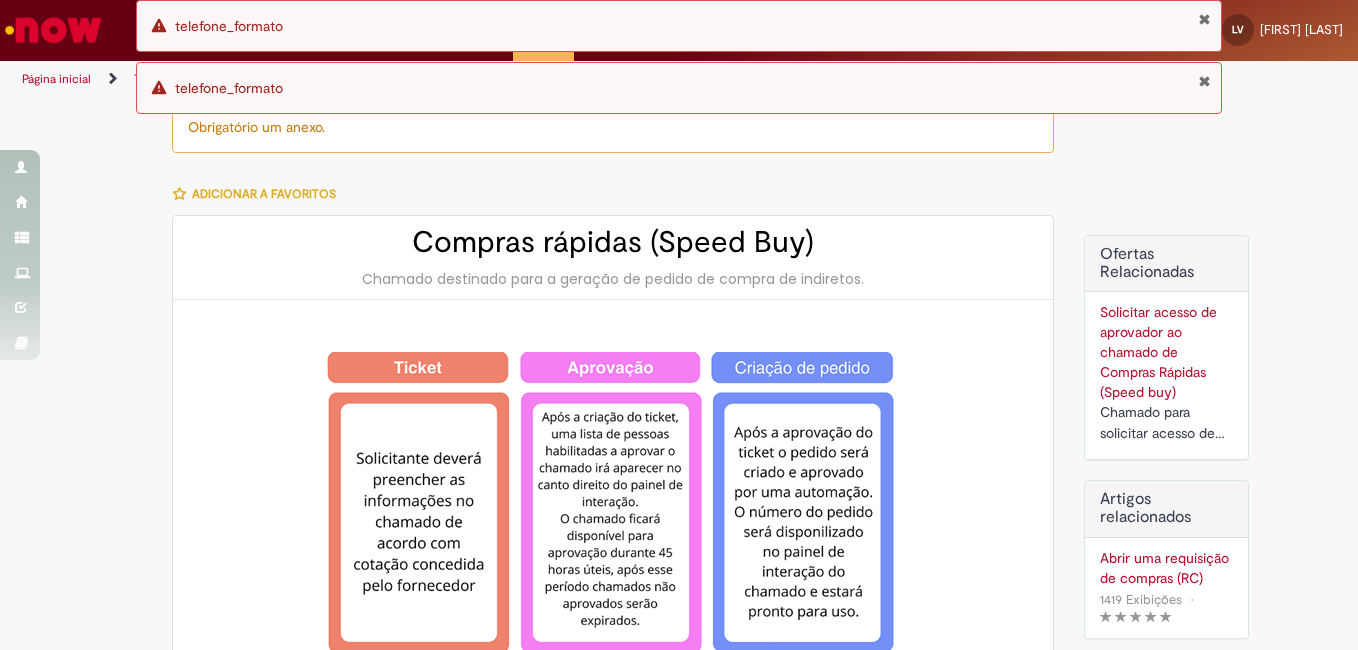 click at bounding box center [613, 331] 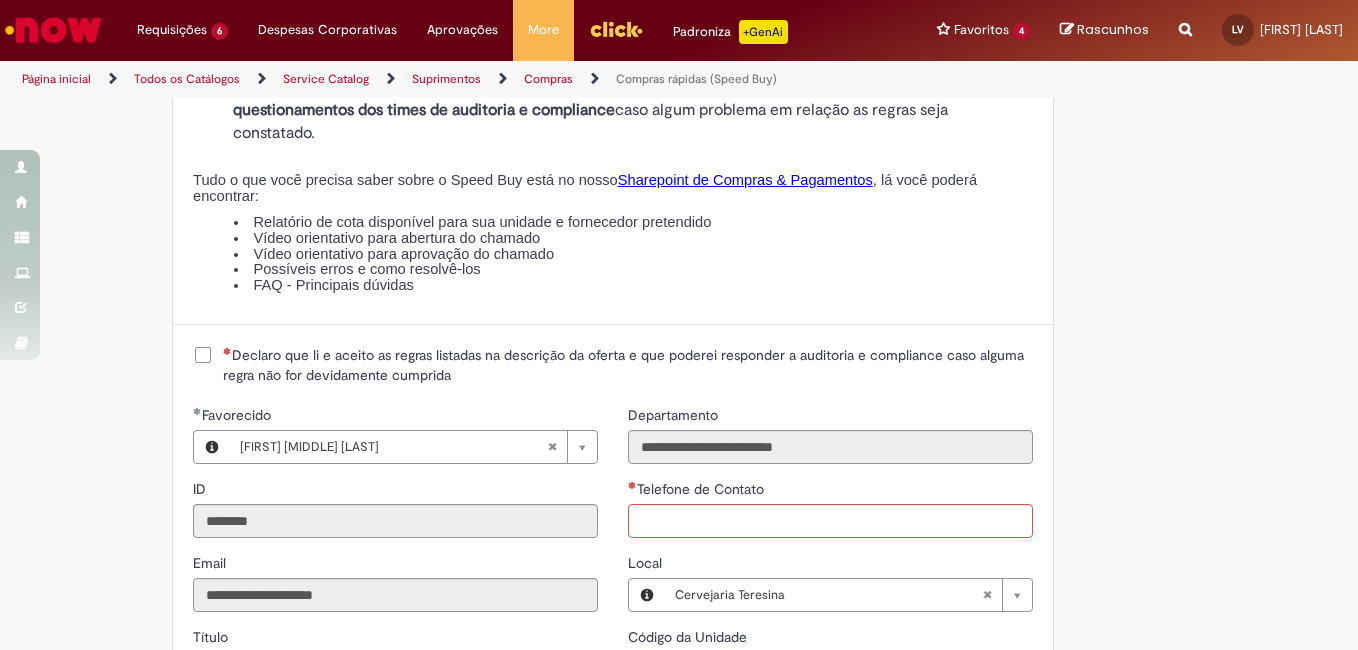 scroll, scrollTop: 2288, scrollLeft: 0, axis: vertical 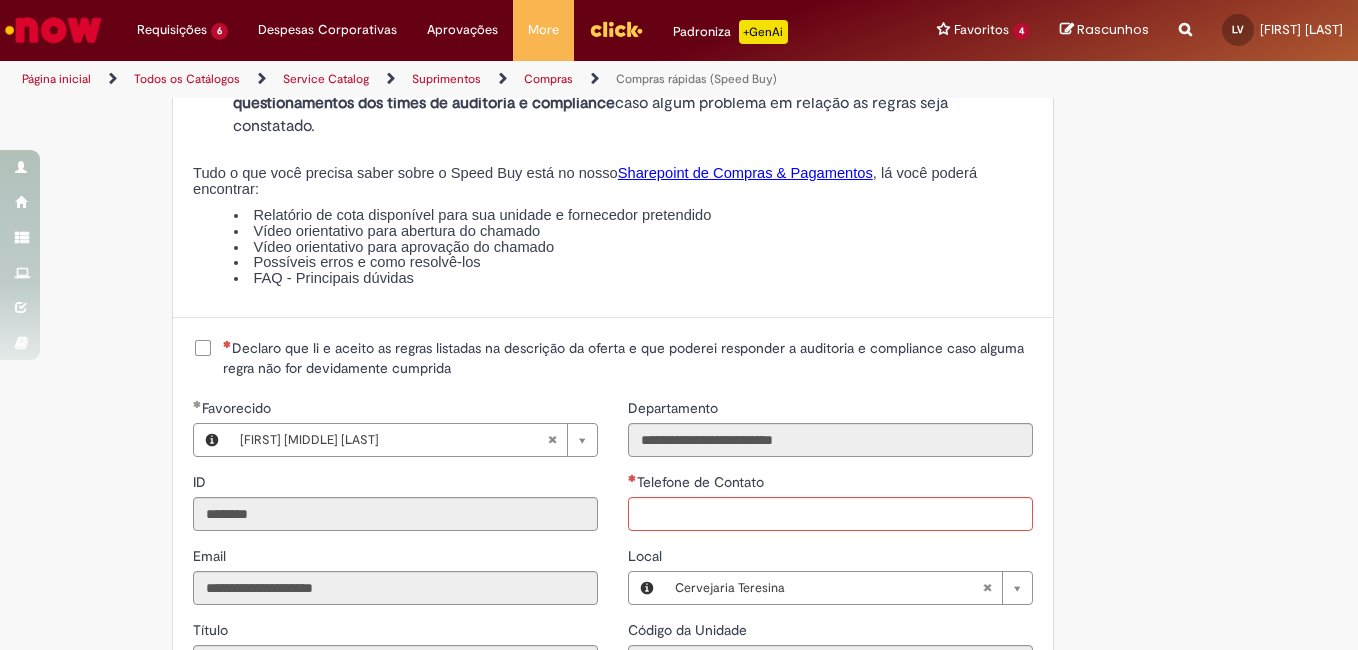 click on "Declaro que li e aceito as regras listadas na descrição da oferta e que poderei responder a auditoria e compliance caso alguma regra não for devidamente cumprida" at bounding box center [613, 360] 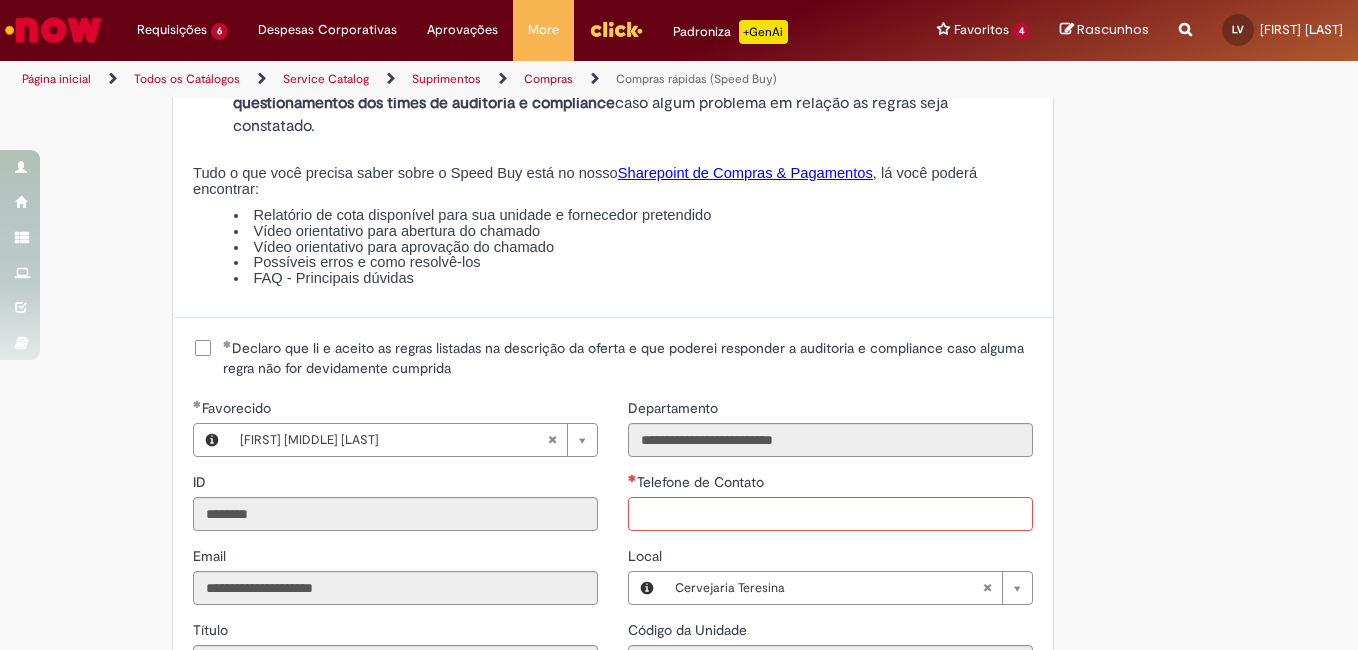 click on "Telefone de Contato" at bounding box center [830, 514] 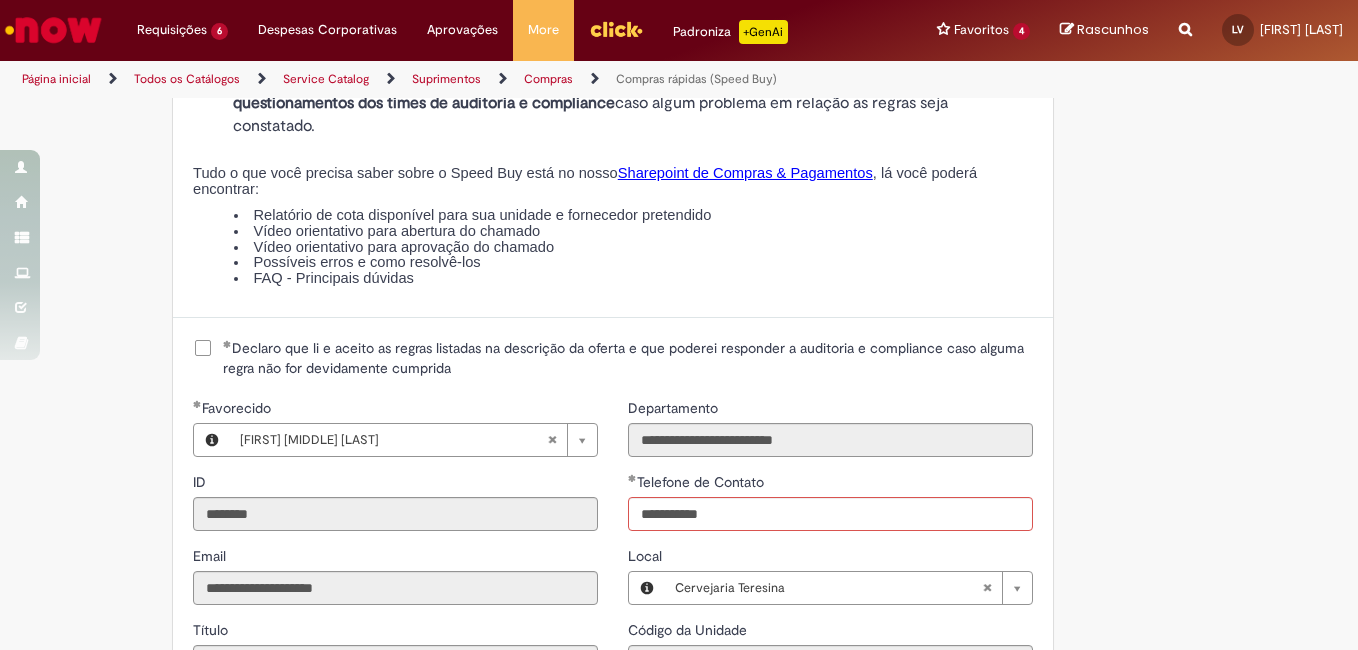 type on "**********" 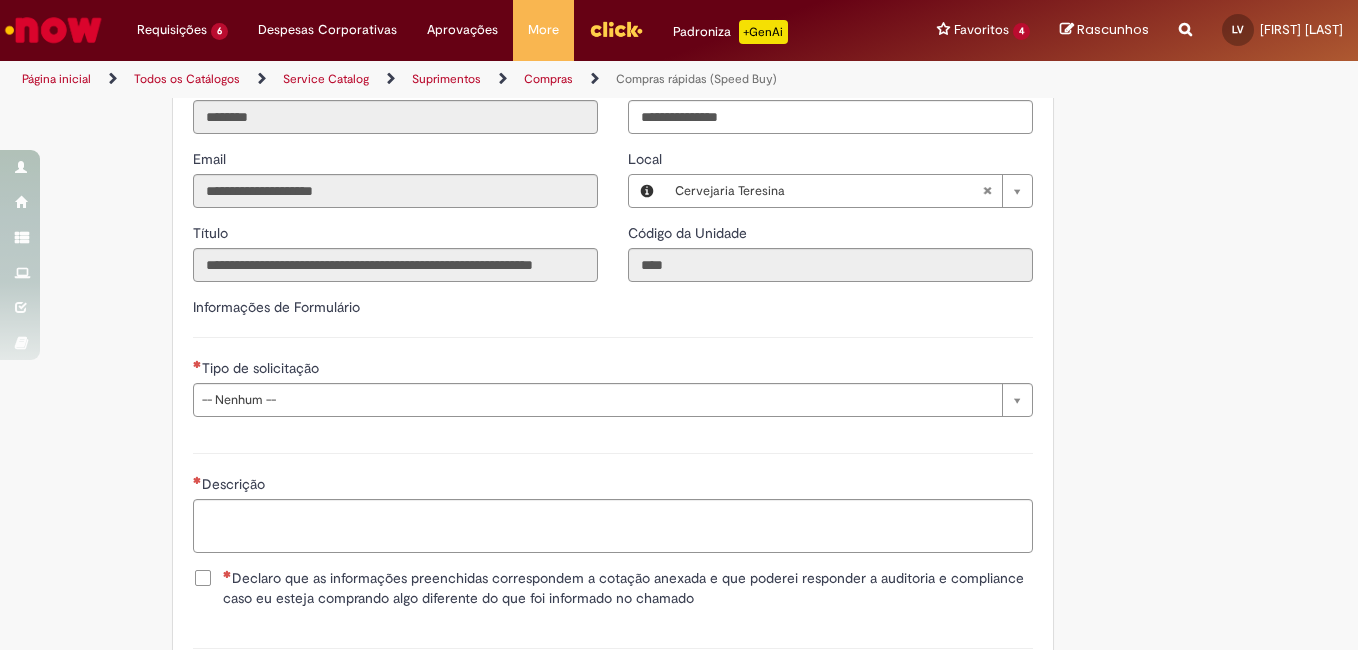scroll, scrollTop: 2712, scrollLeft: 0, axis: vertical 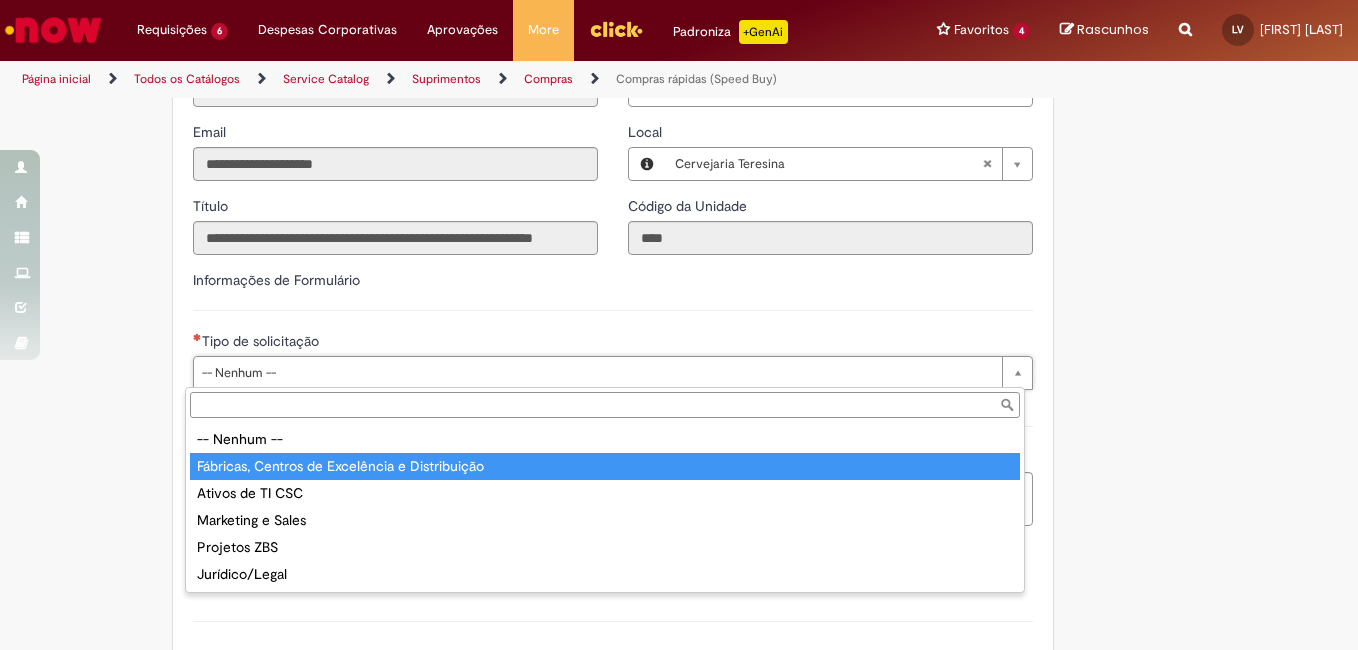 type on "**********" 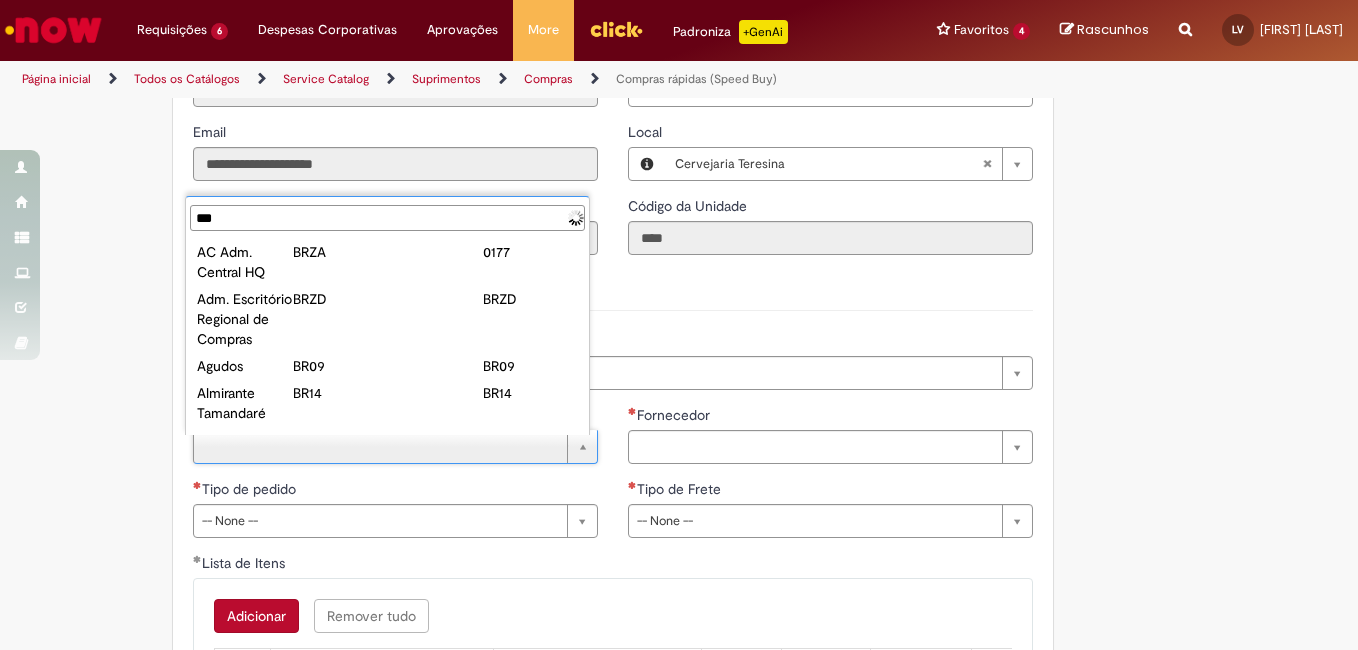 type on "****" 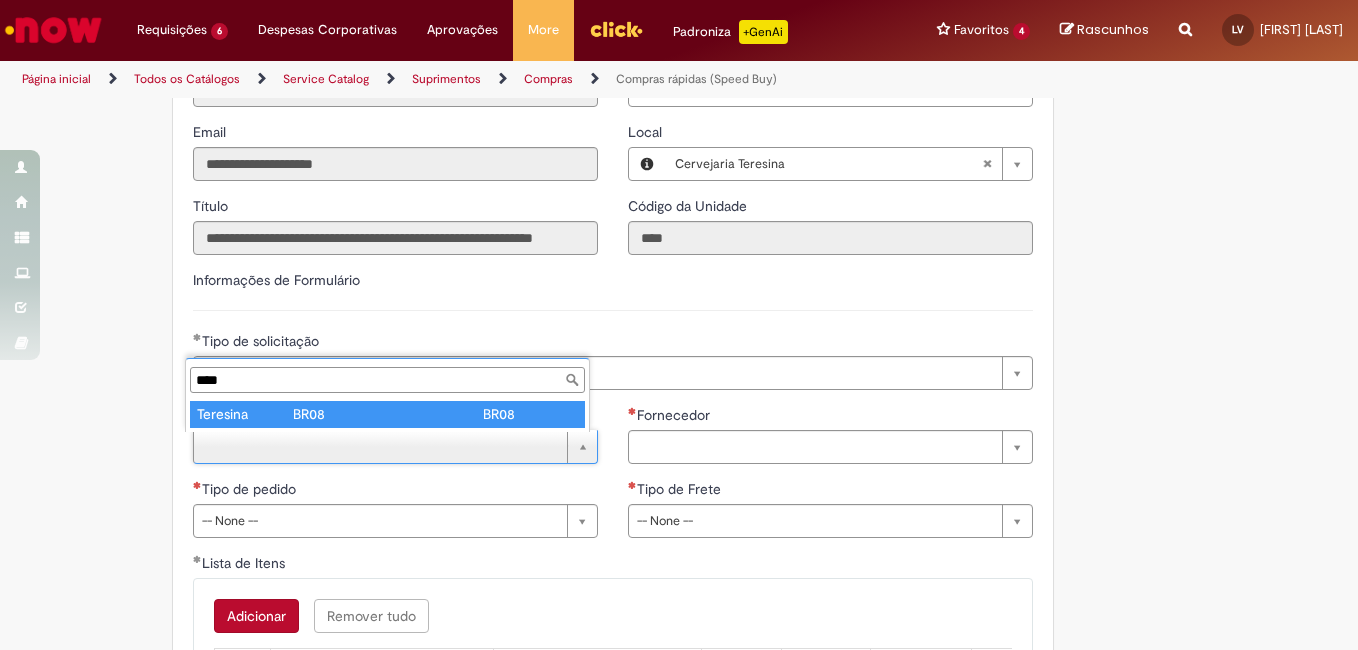 type on "********" 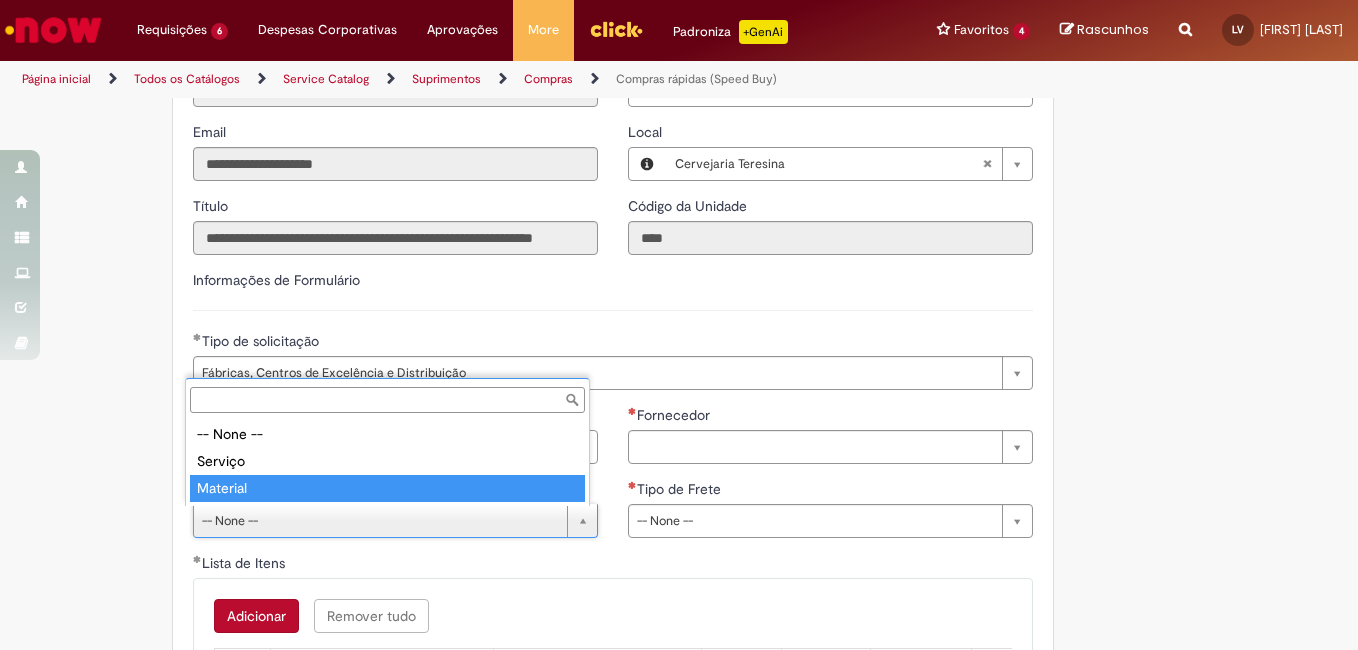type on "********" 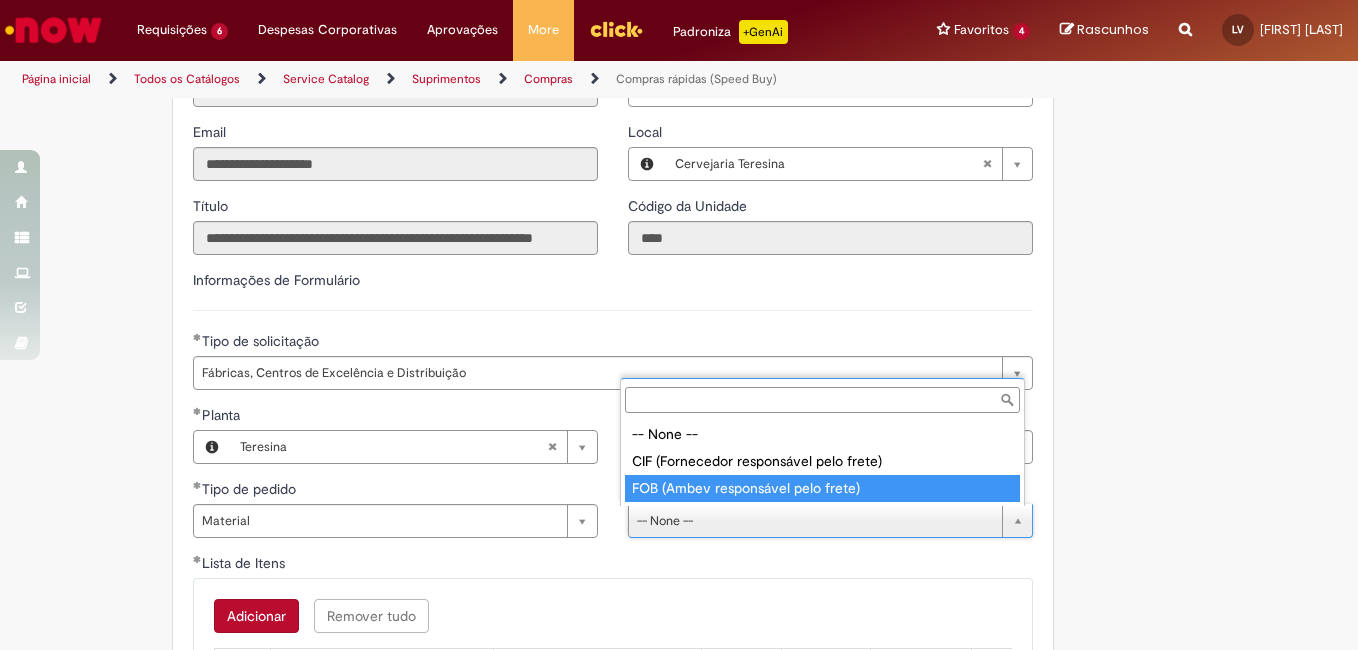 type on "**********" 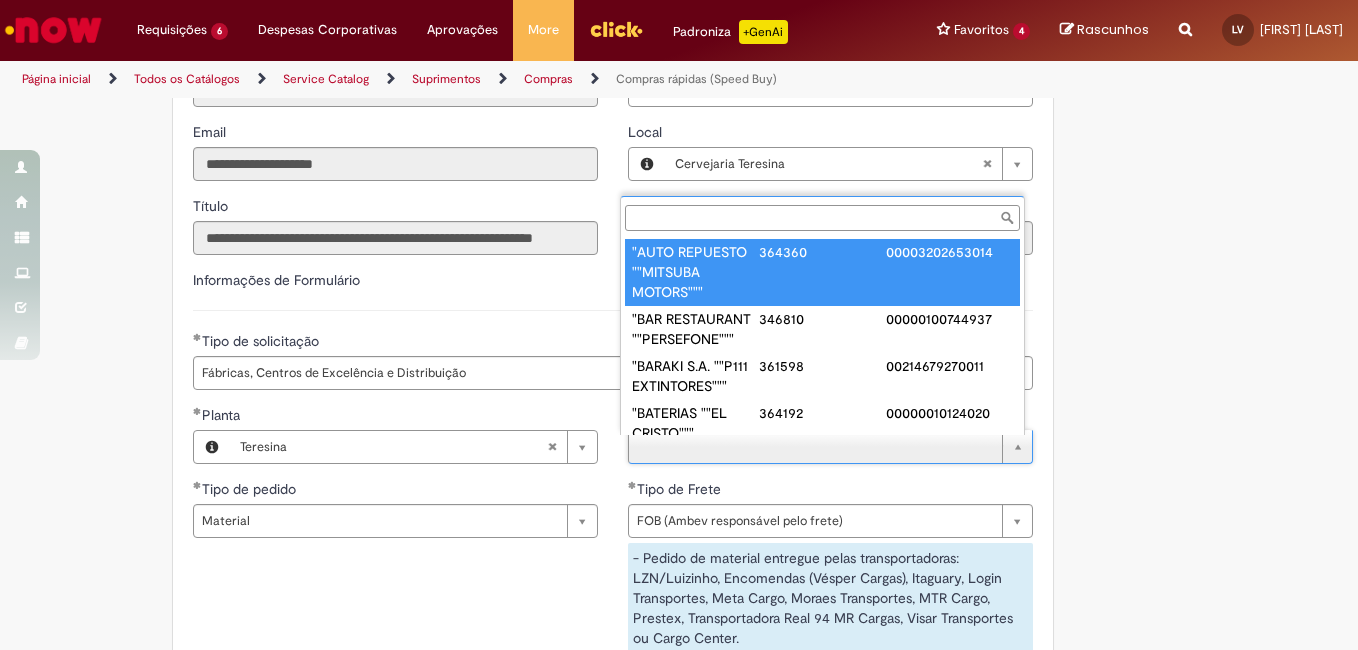 click on "Fornecedor" at bounding box center [822, 218] 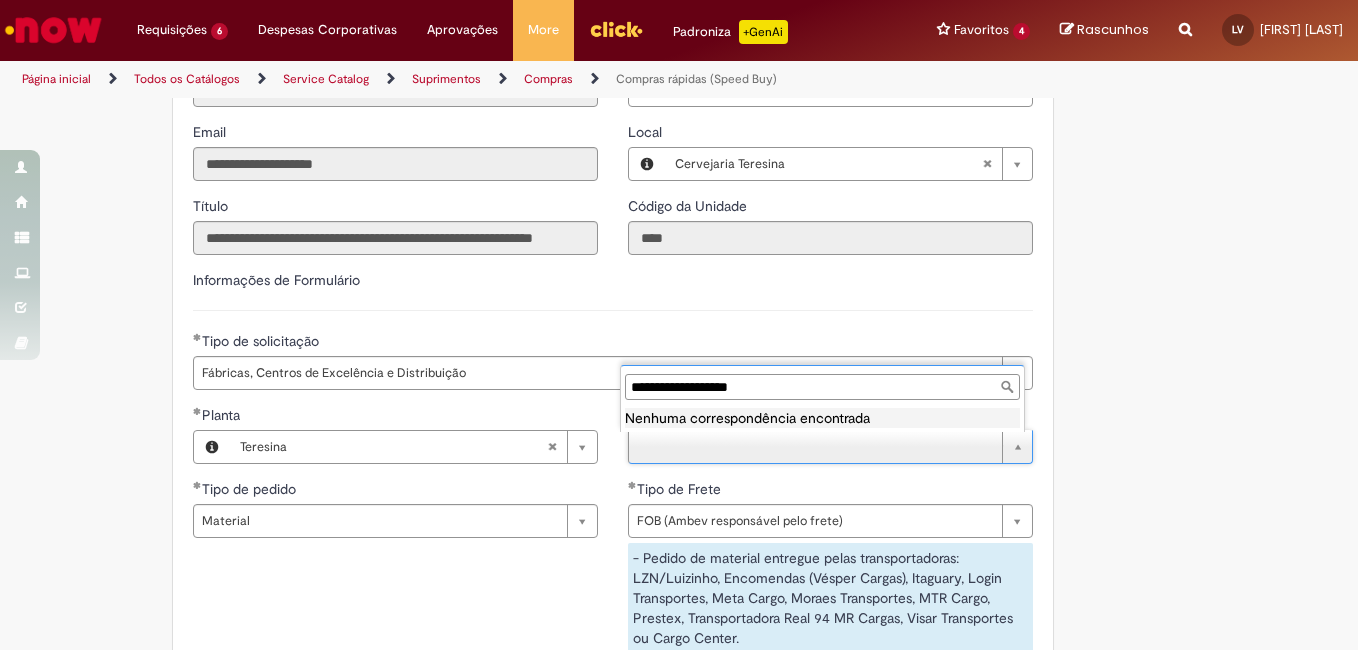 click on "**********" at bounding box center [822, 387] 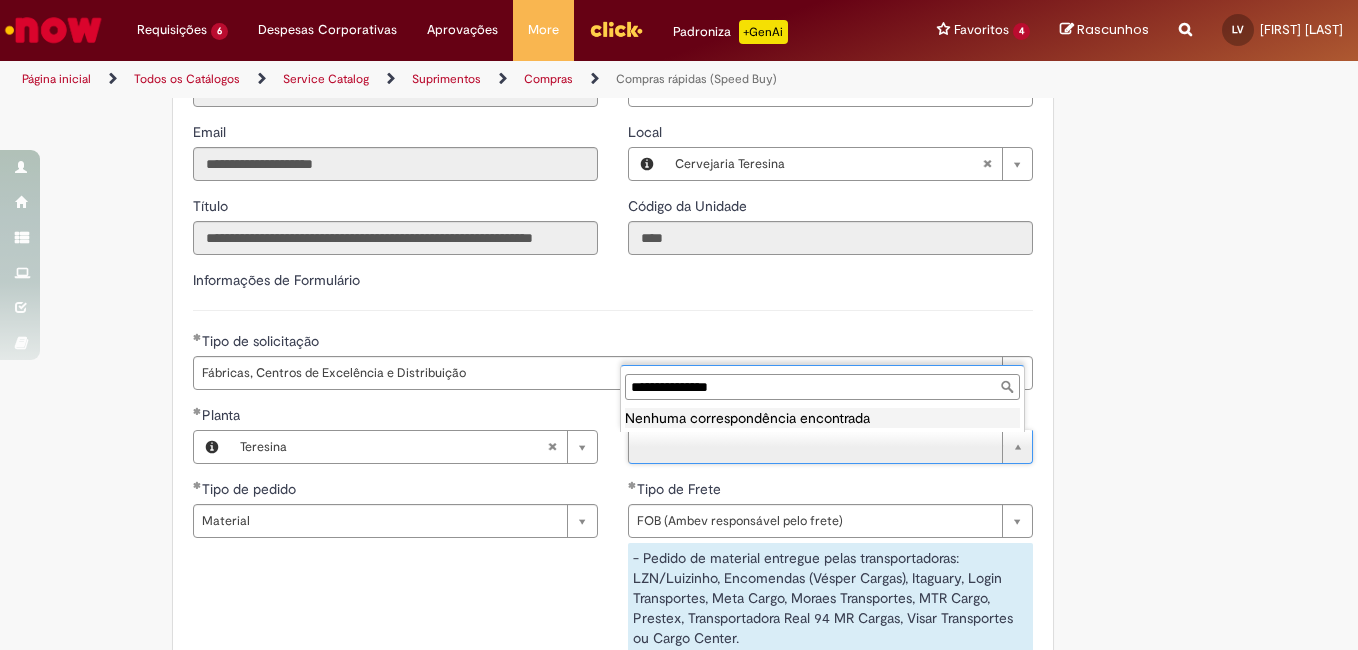 click on "**********" at bounding box center [822, 387] 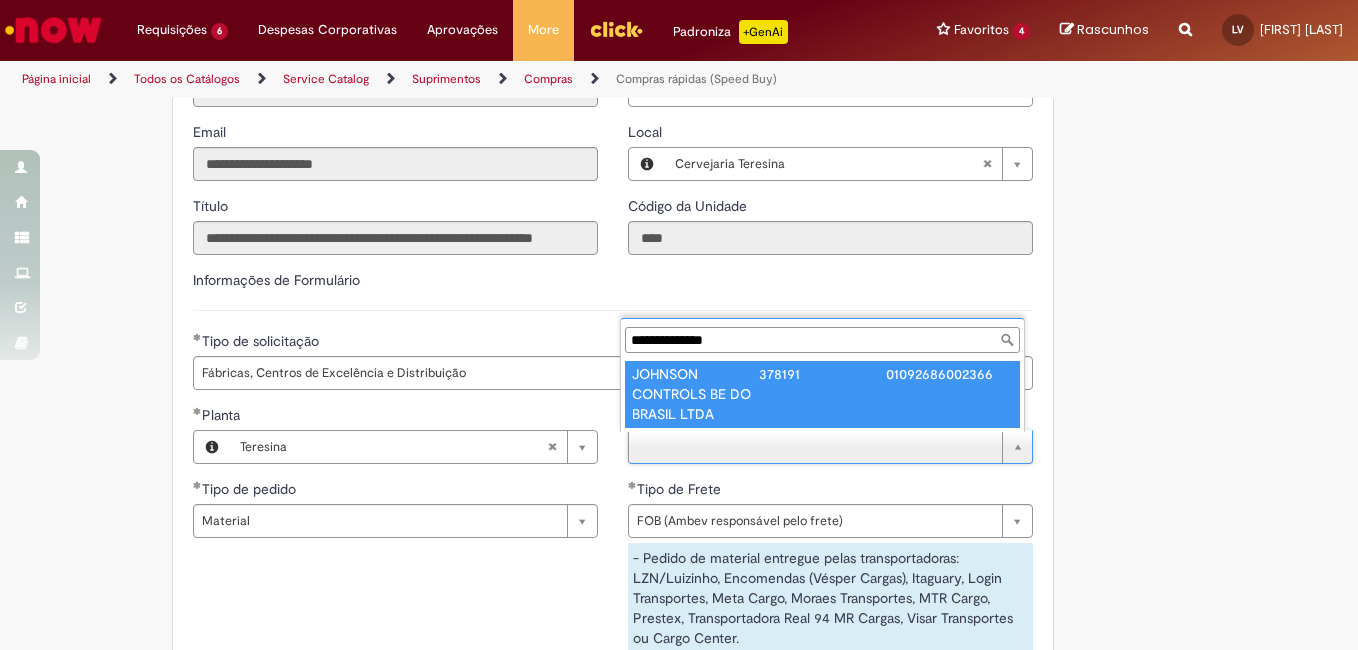 type on "**********" 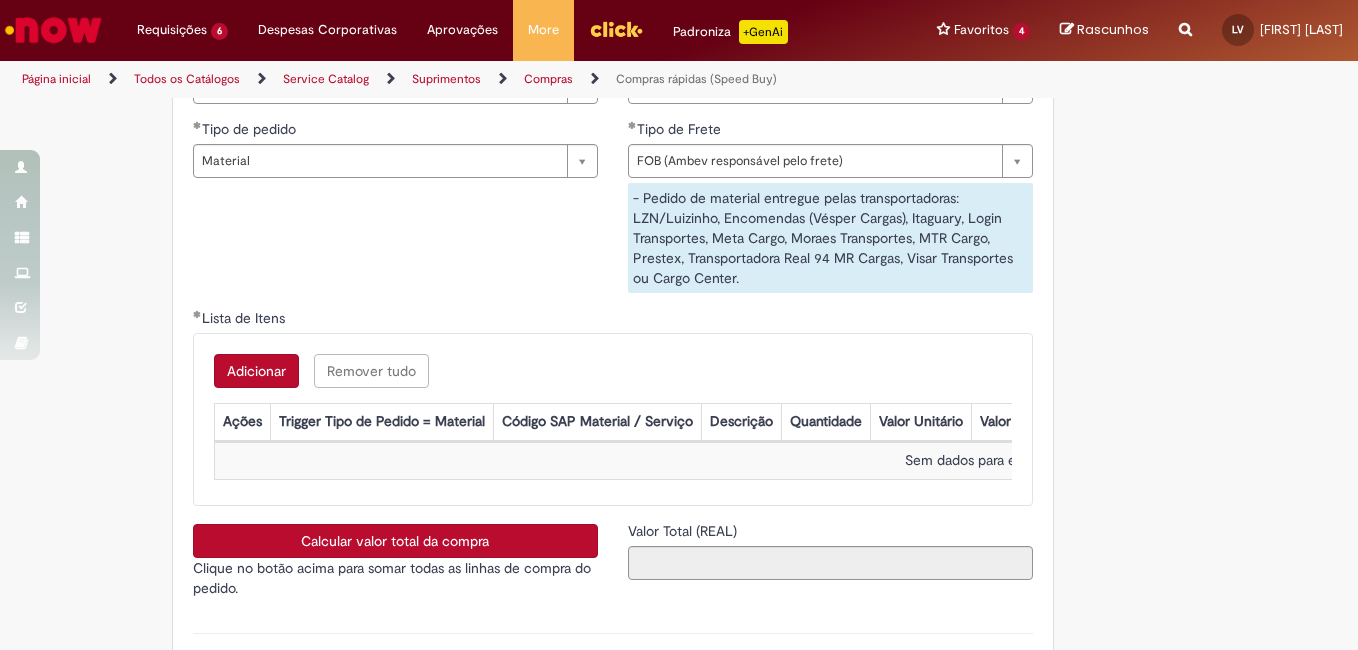 scroll, scrollTop: 3080, scrollLeft: 0, axis: vertical 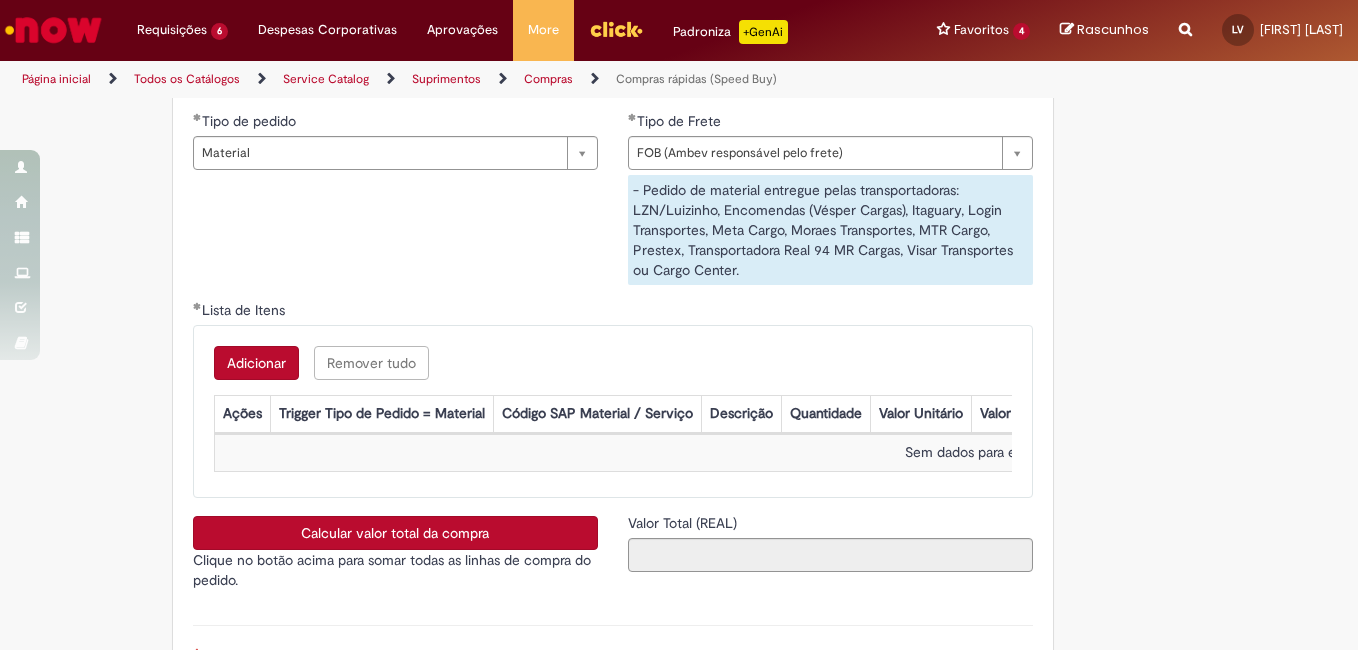 click on "Adicionar" at bounding box center (256, 363) 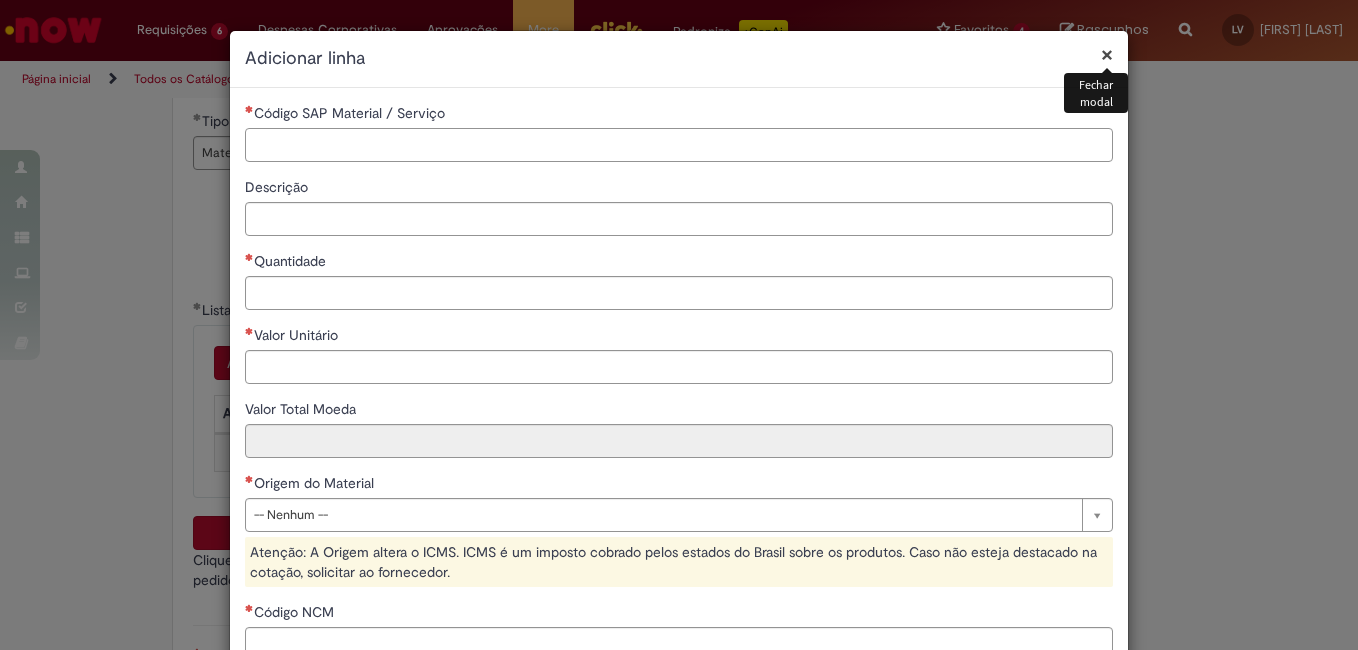click on "Código SAP Material / Serviço" at bounding box center (679, 145) 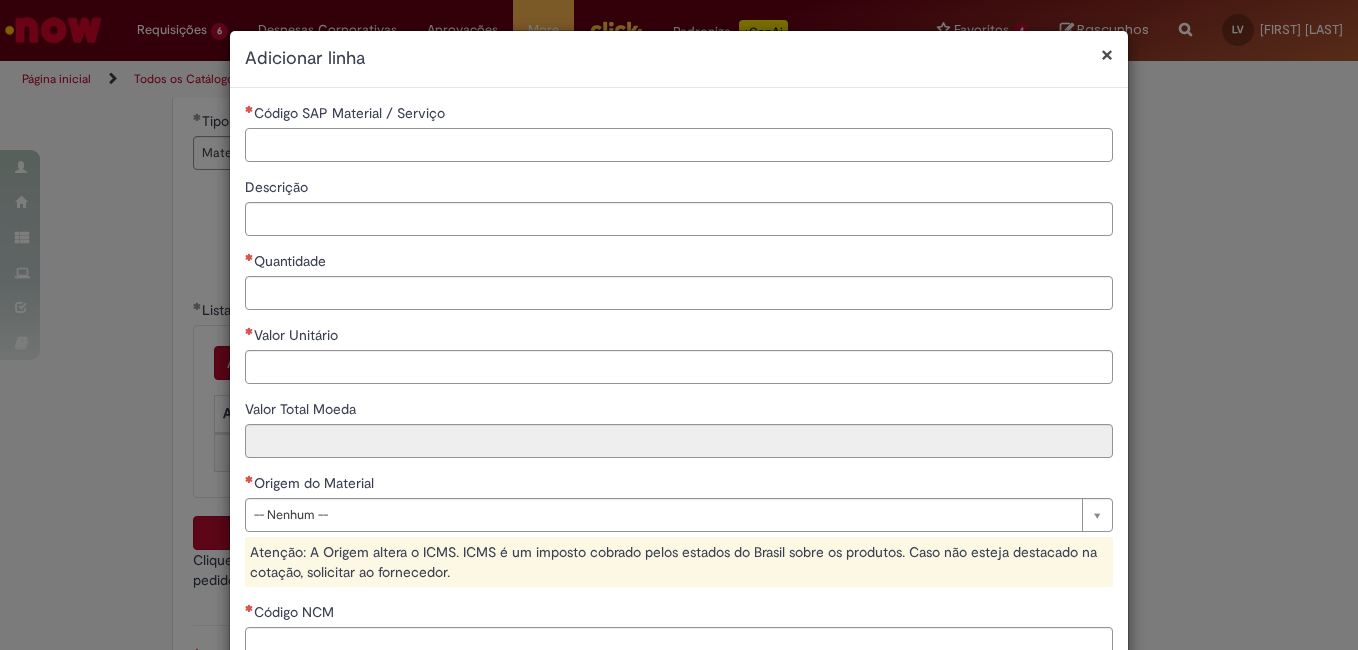paste on "********" 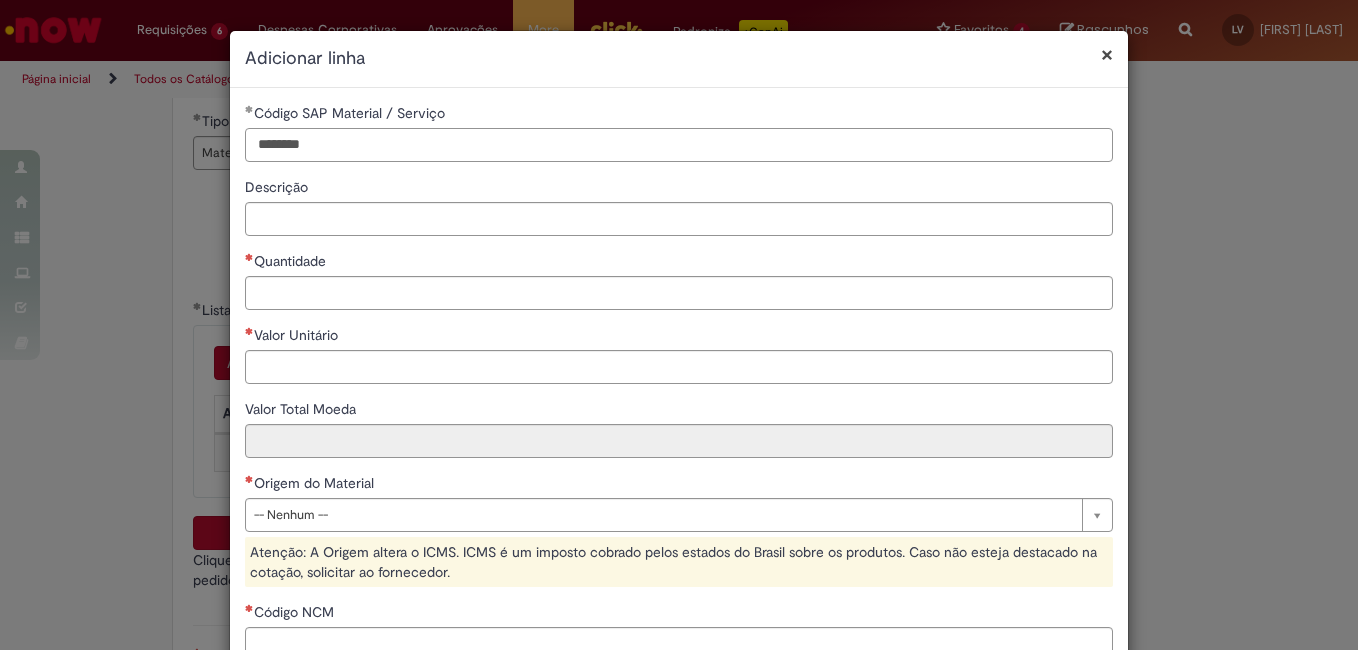 type on "********" 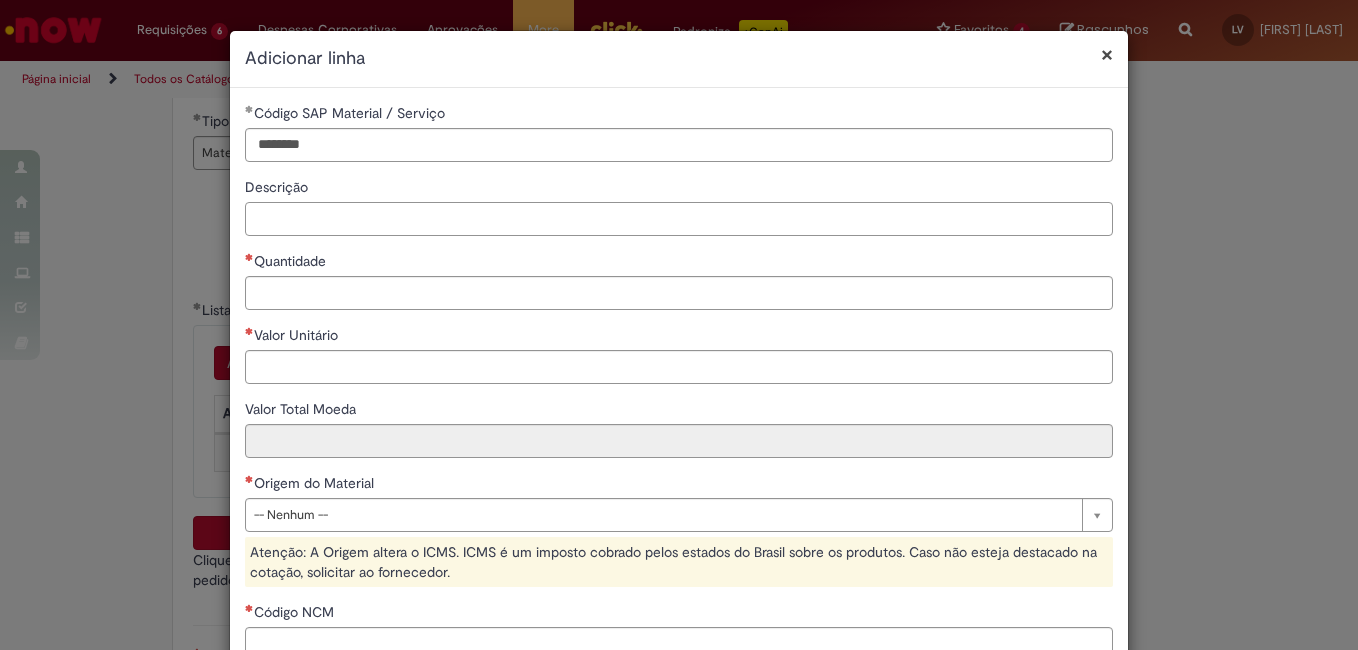 click on "Descrição" at bounding box center (679, 219) 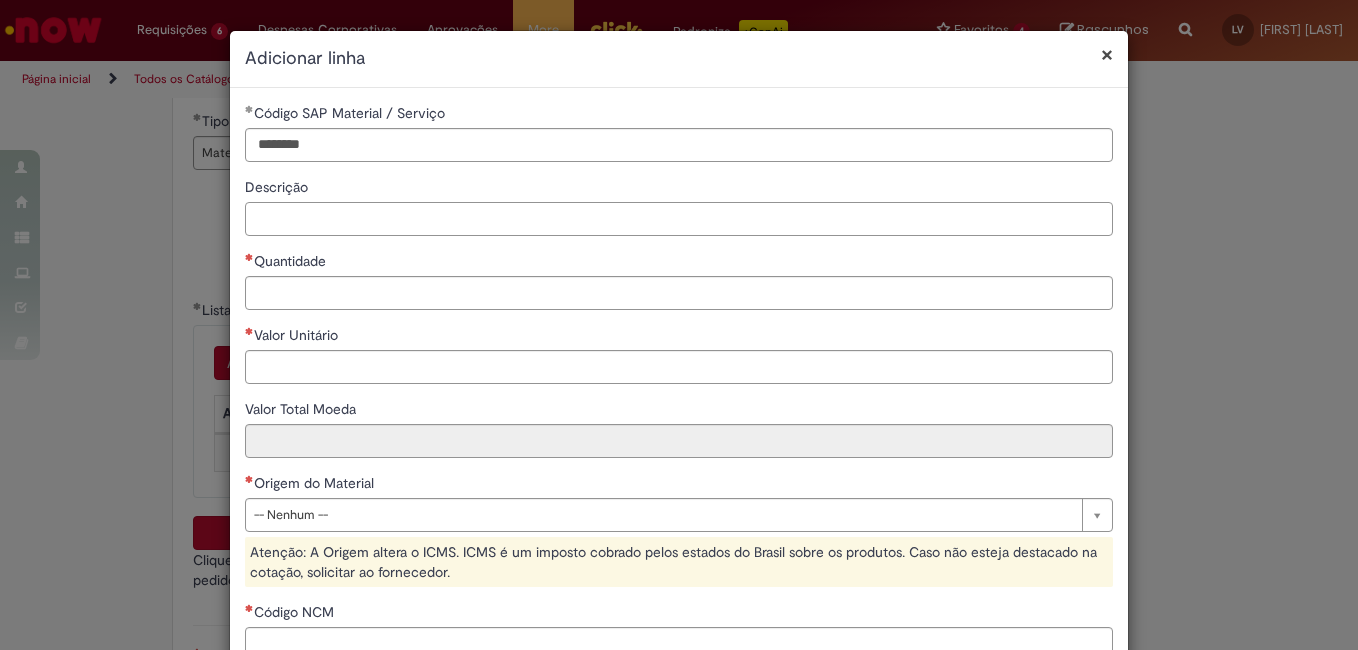 paste on "**********" 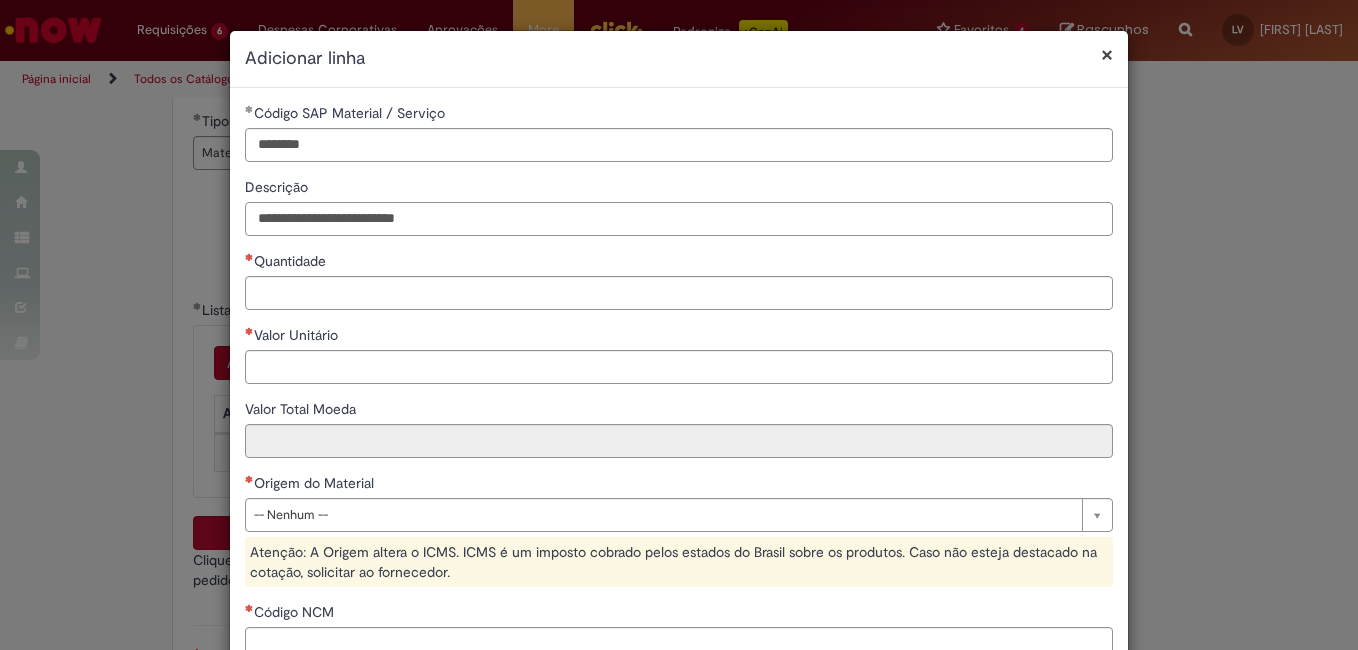 type on "**********" 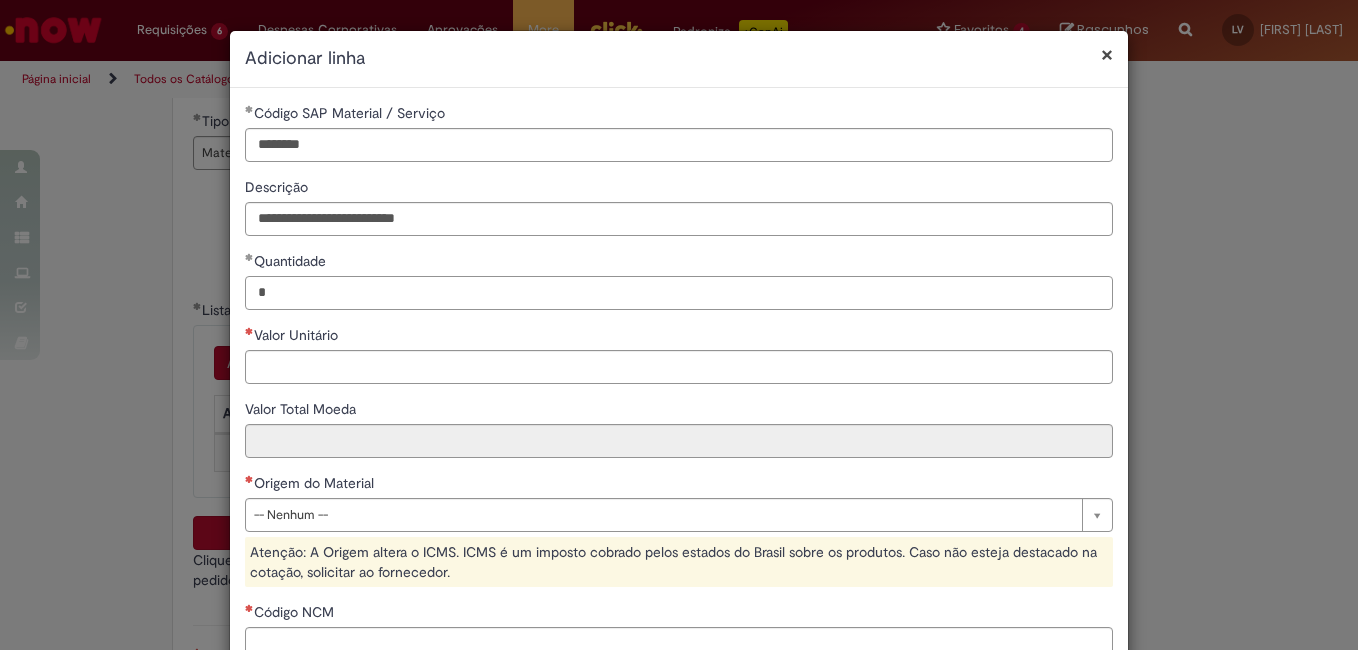 type on "*" 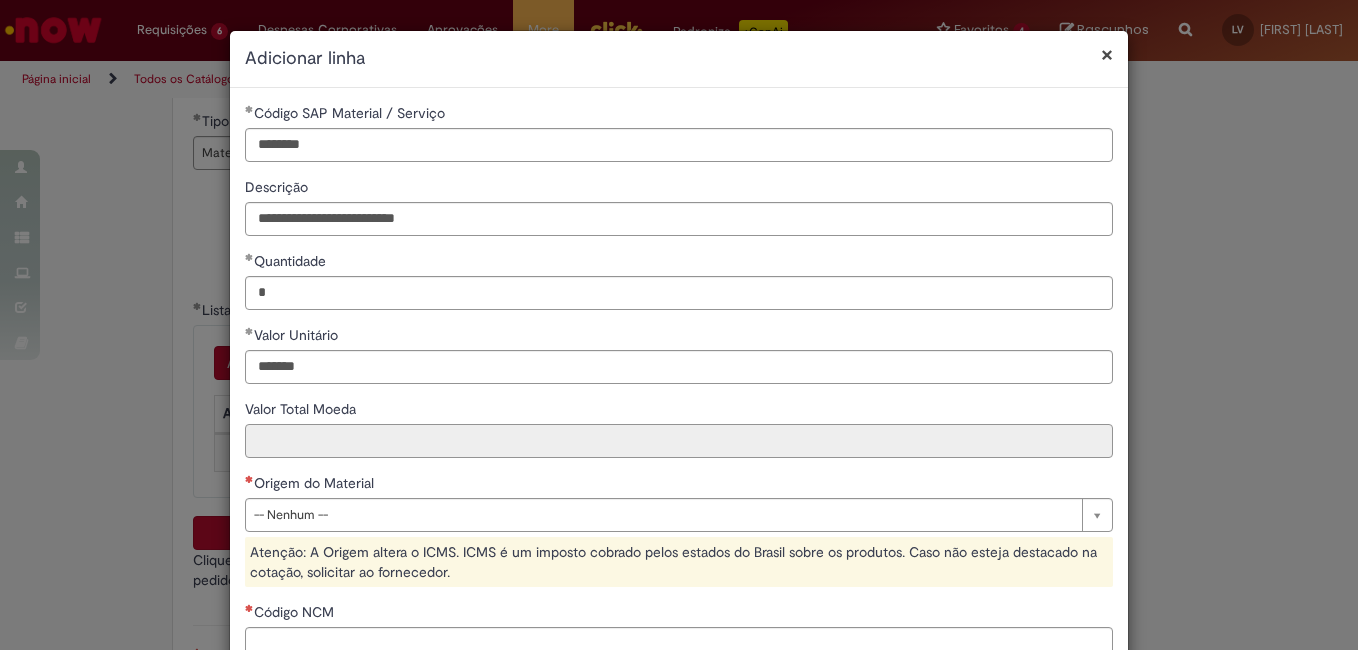 type on "********" 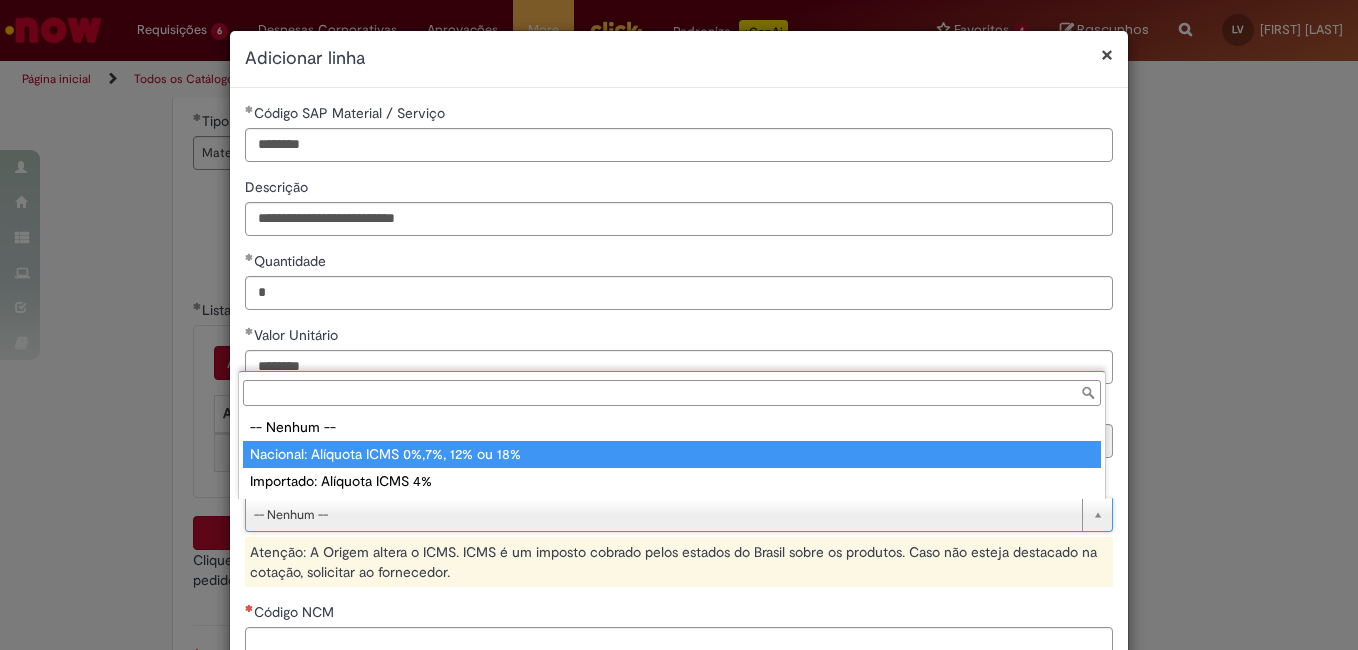 type on "**********" 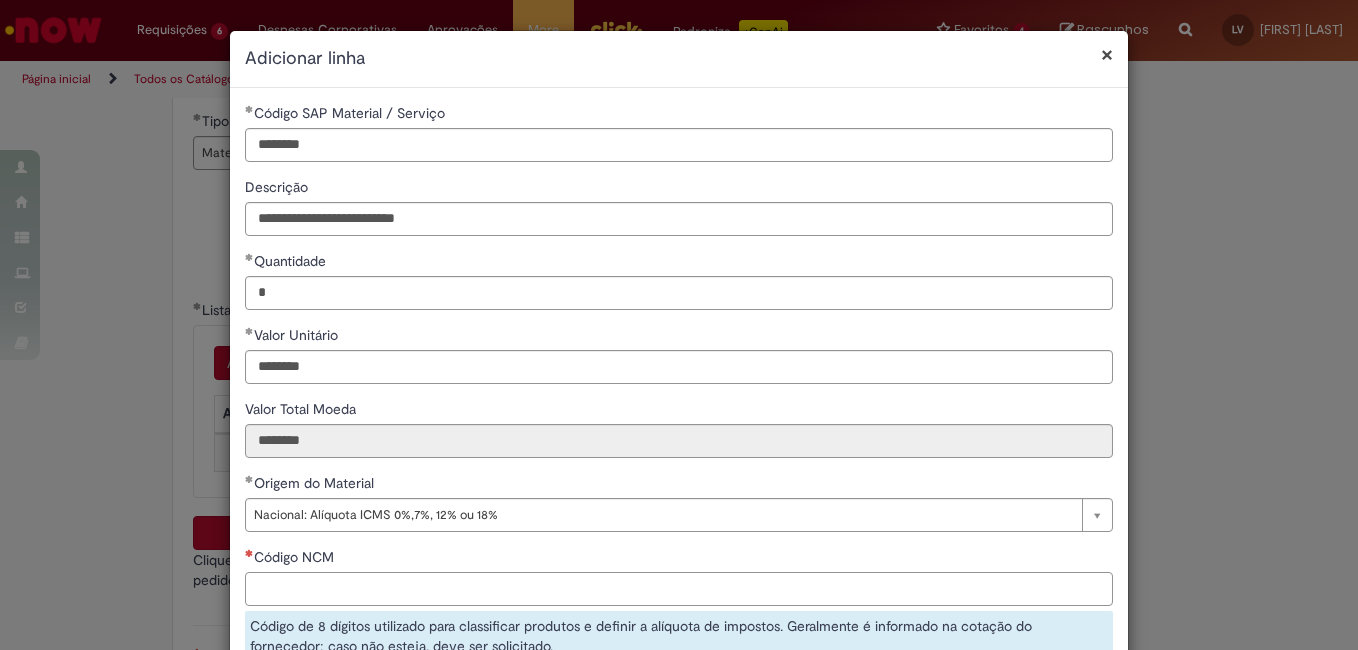 click on "Código NCM" at bounding box center [679, 589] 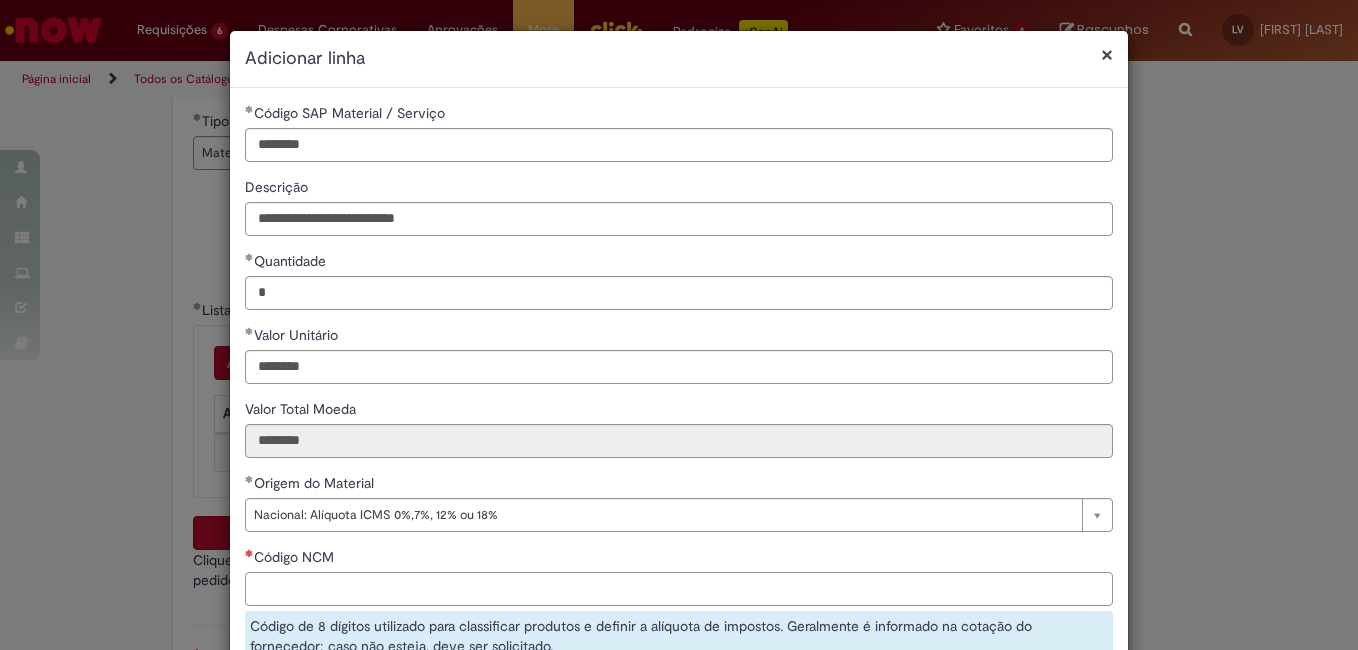 paste on "********" 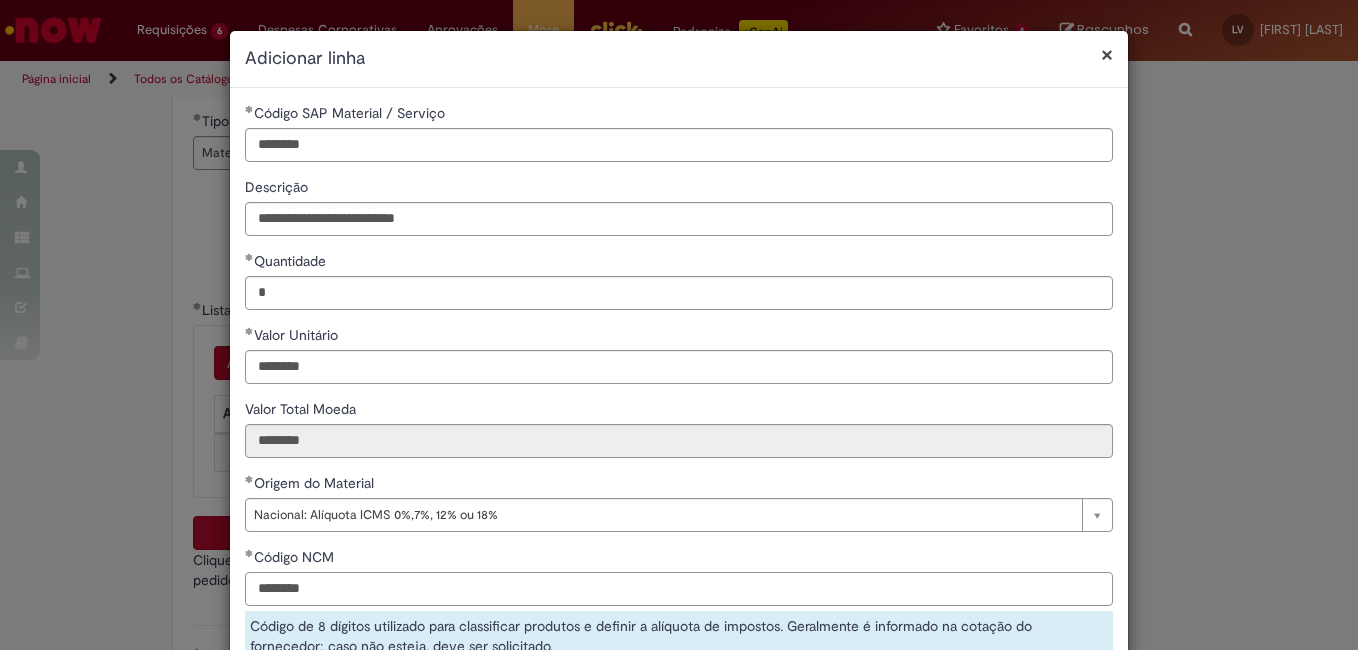 type on "********" 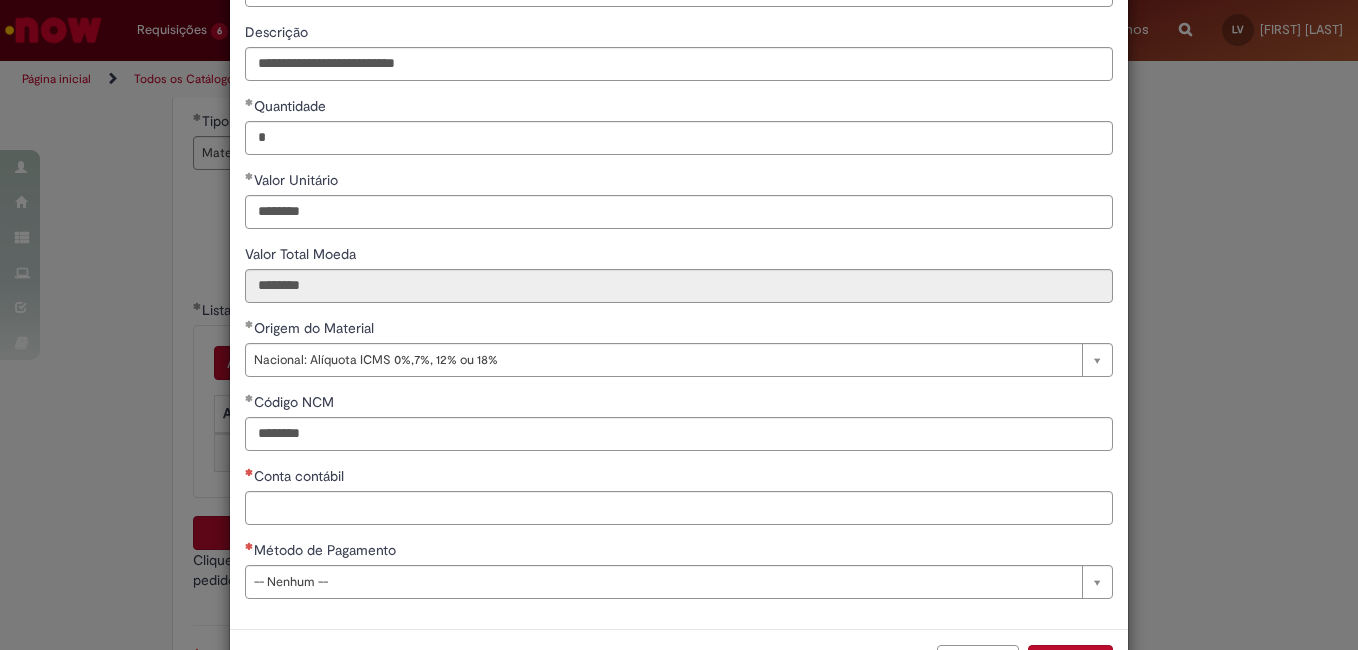 scroll, scrollTop: 210, scrollLeft: 0, axis: vertical 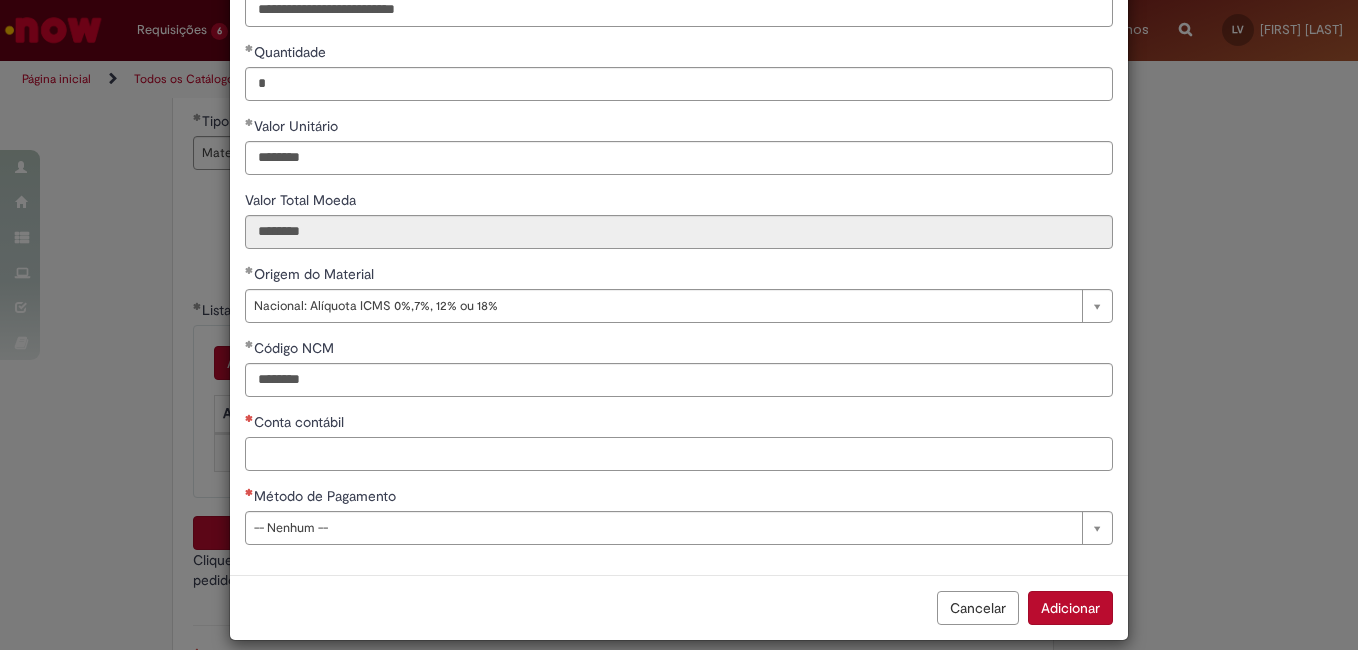 click on "Conta contábil" at bounding box center [679, 454] 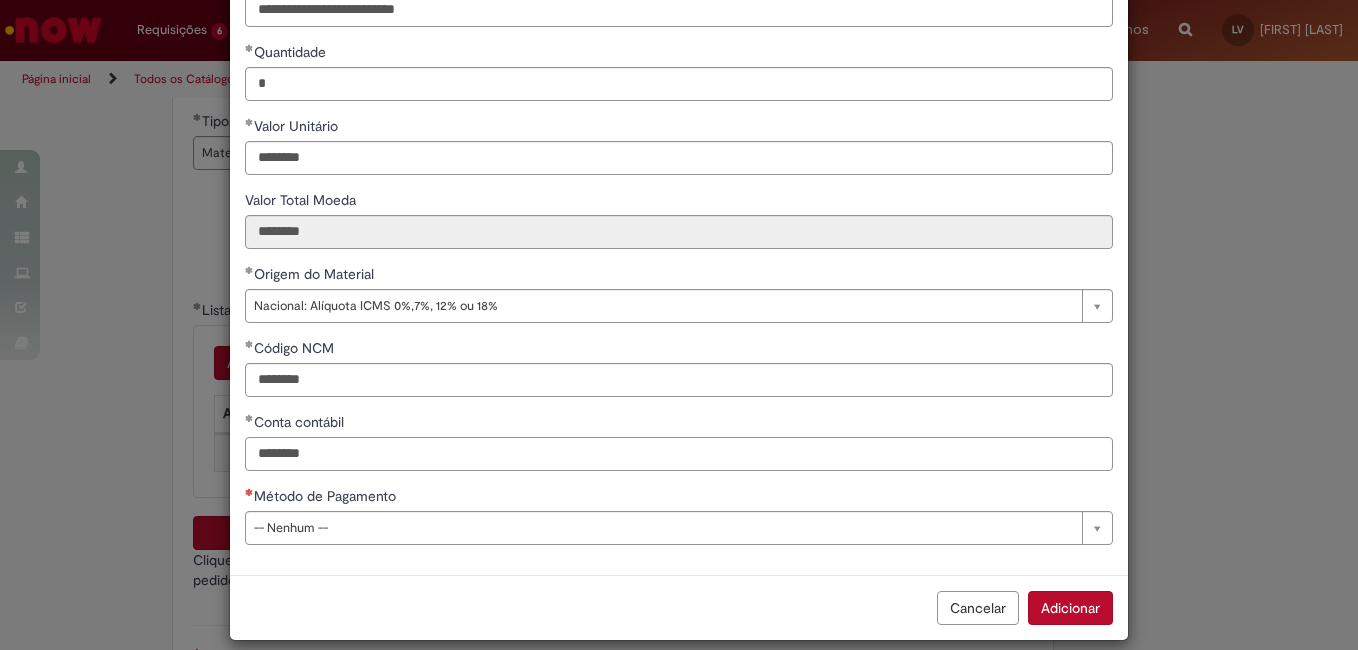 type on "********" 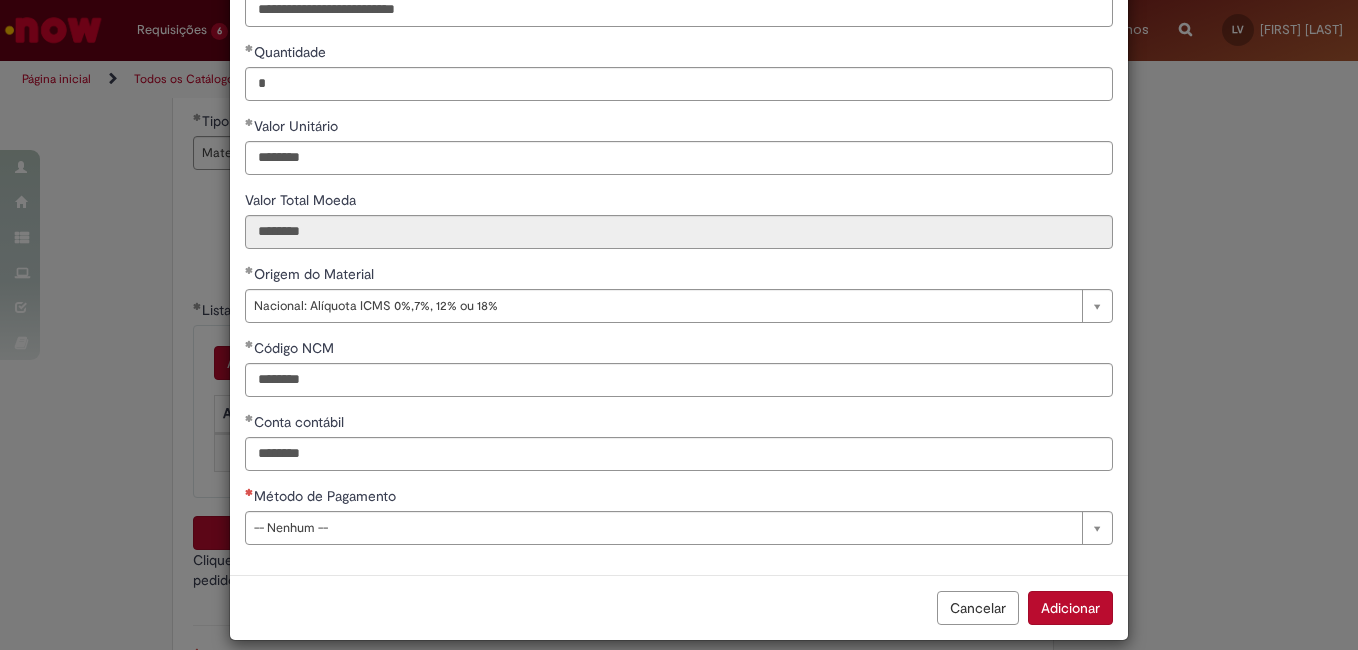 click on "**********" at bounding box center [679, 227] 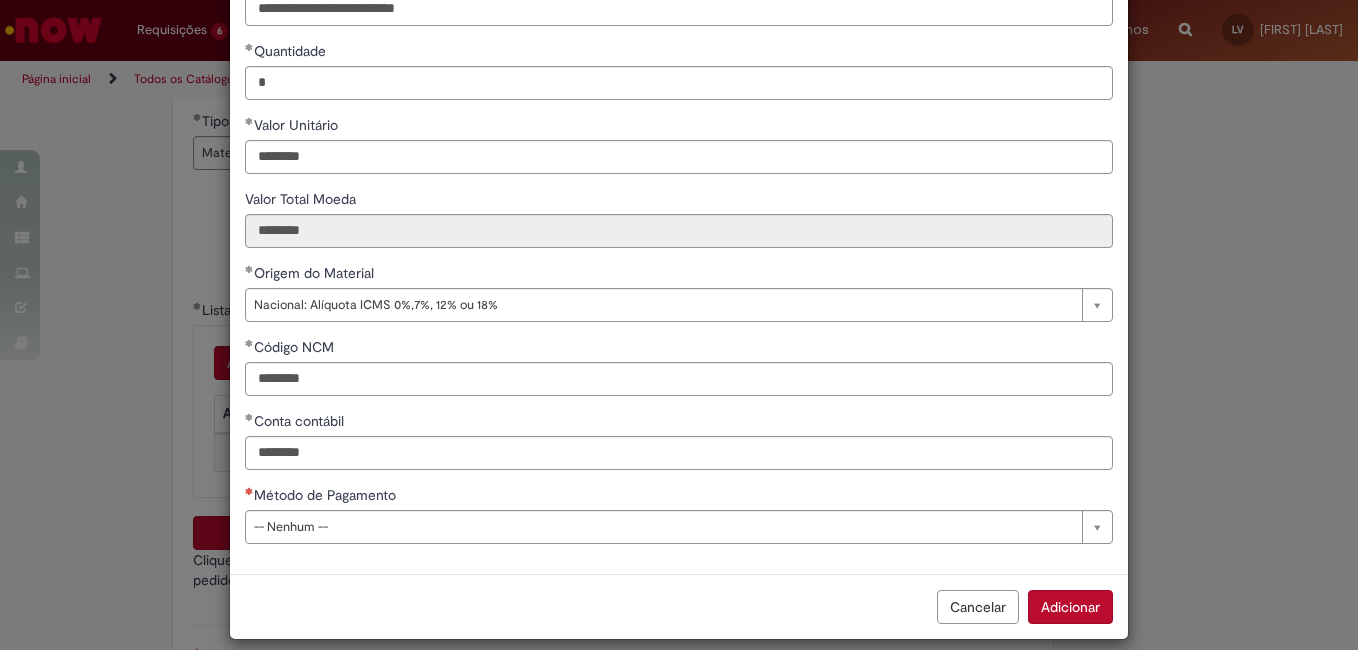 scroll, scrollTop: 209, scrollLeft: 0, axis: vertical 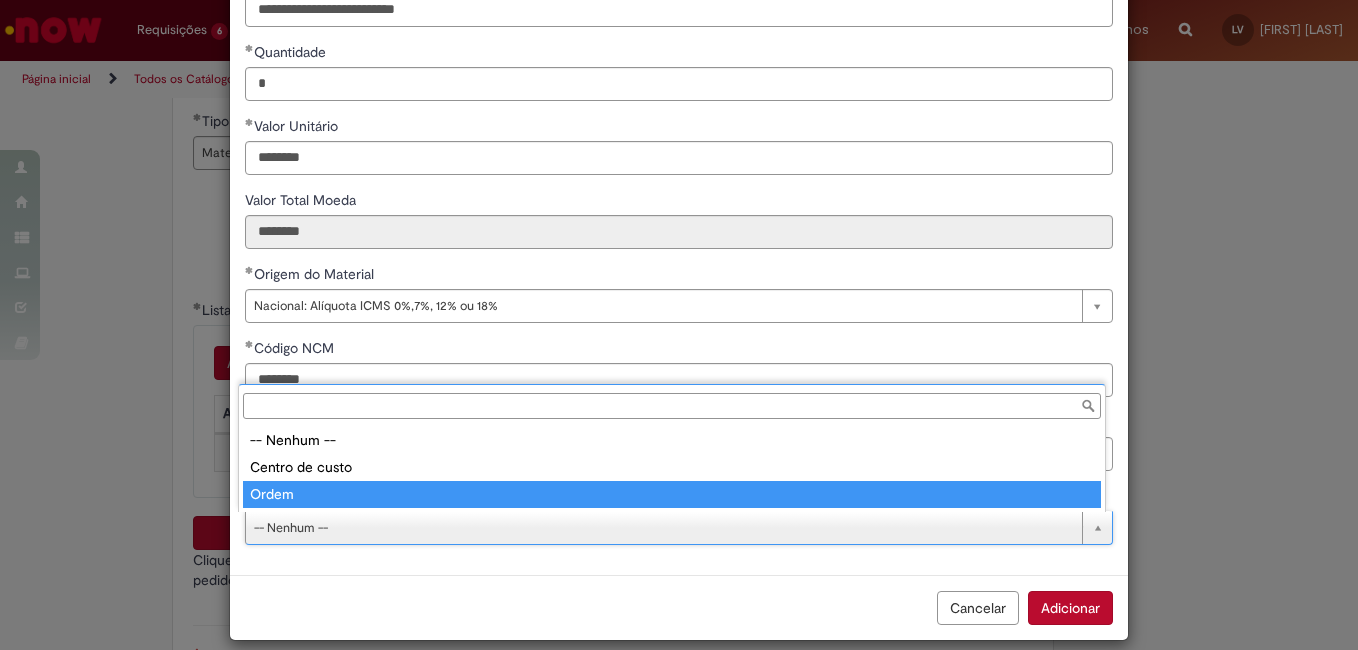 type on "*****" 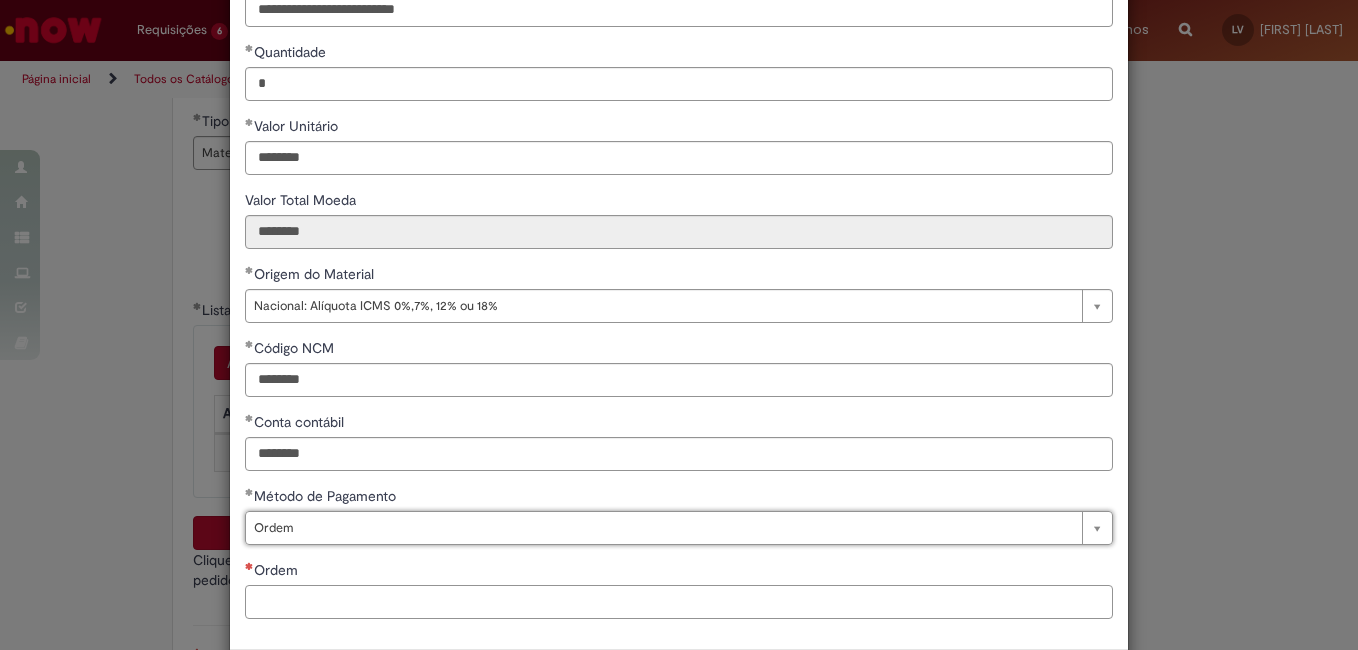 click on "Ordem" at bounding box center (679, 602) 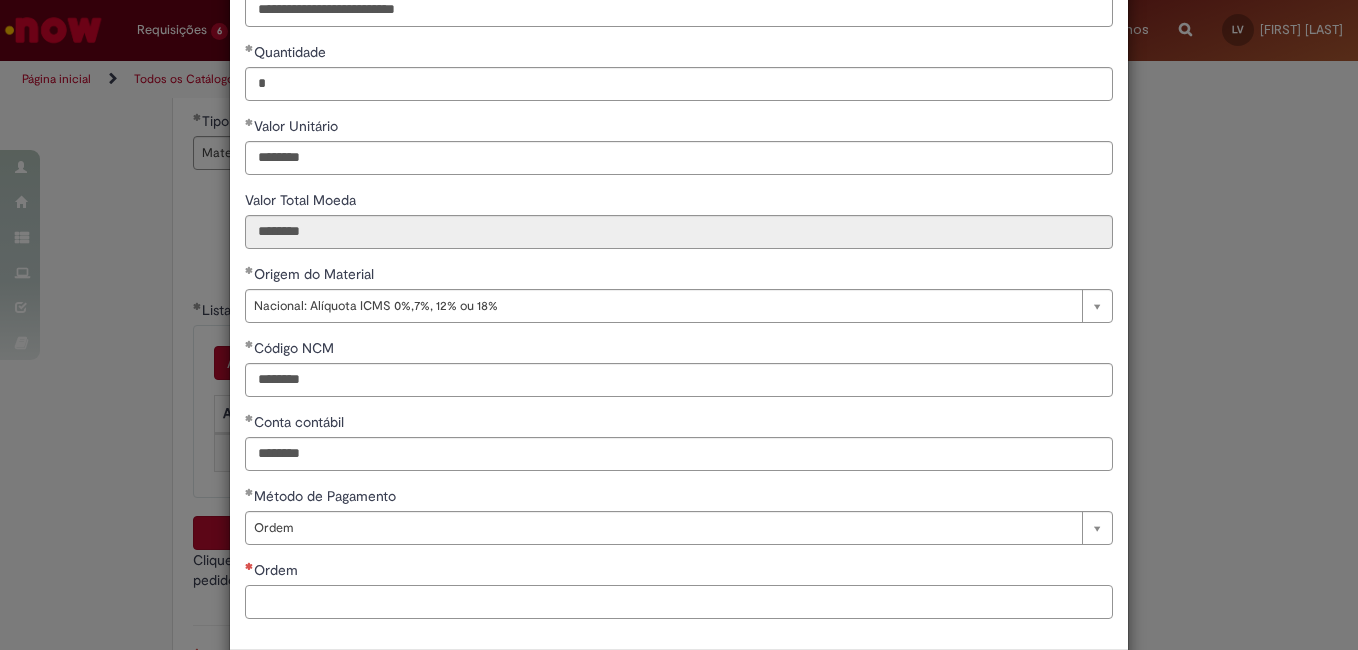 paste on "**********" 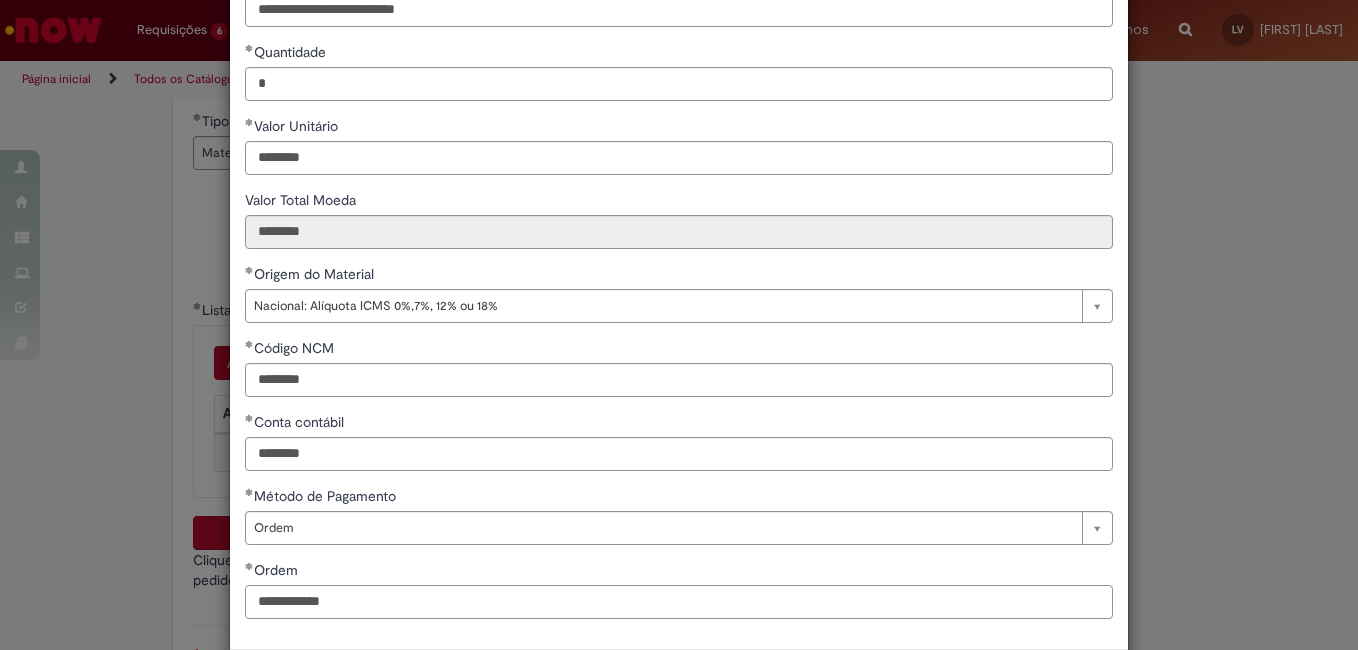 type on "**********" 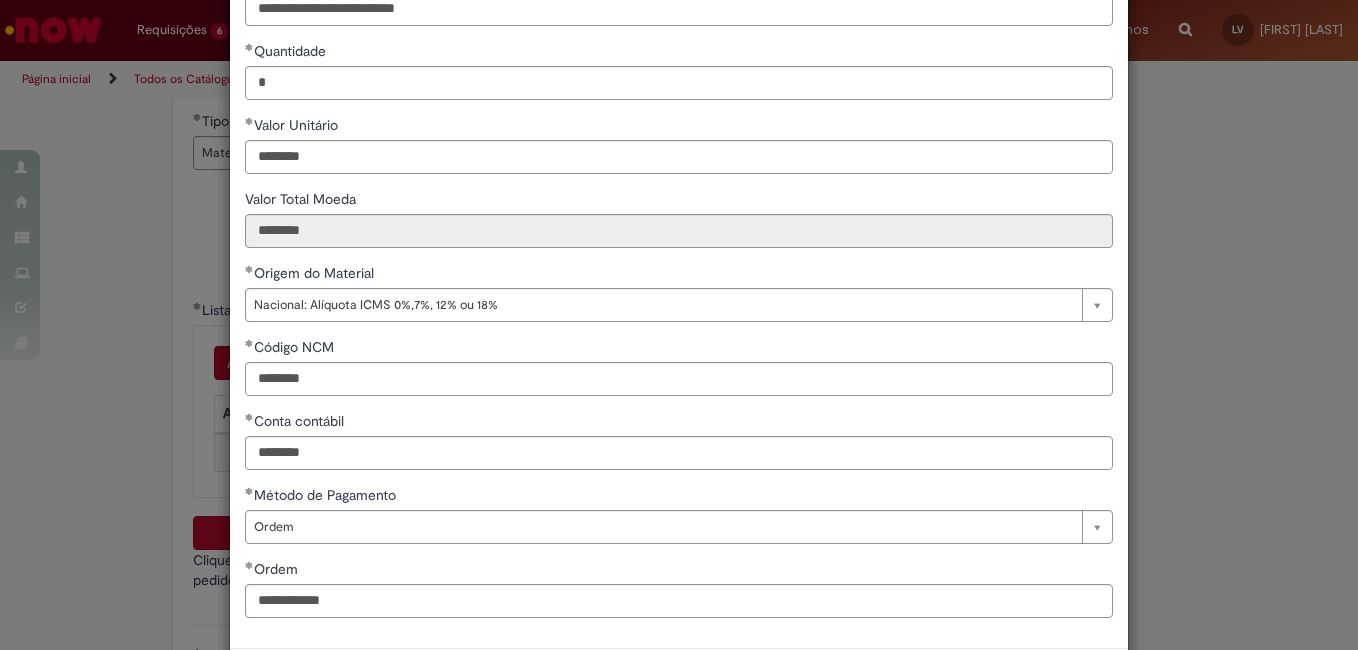 scroll, scrollTop: 306, scrollLeft: 0, axis: vertical 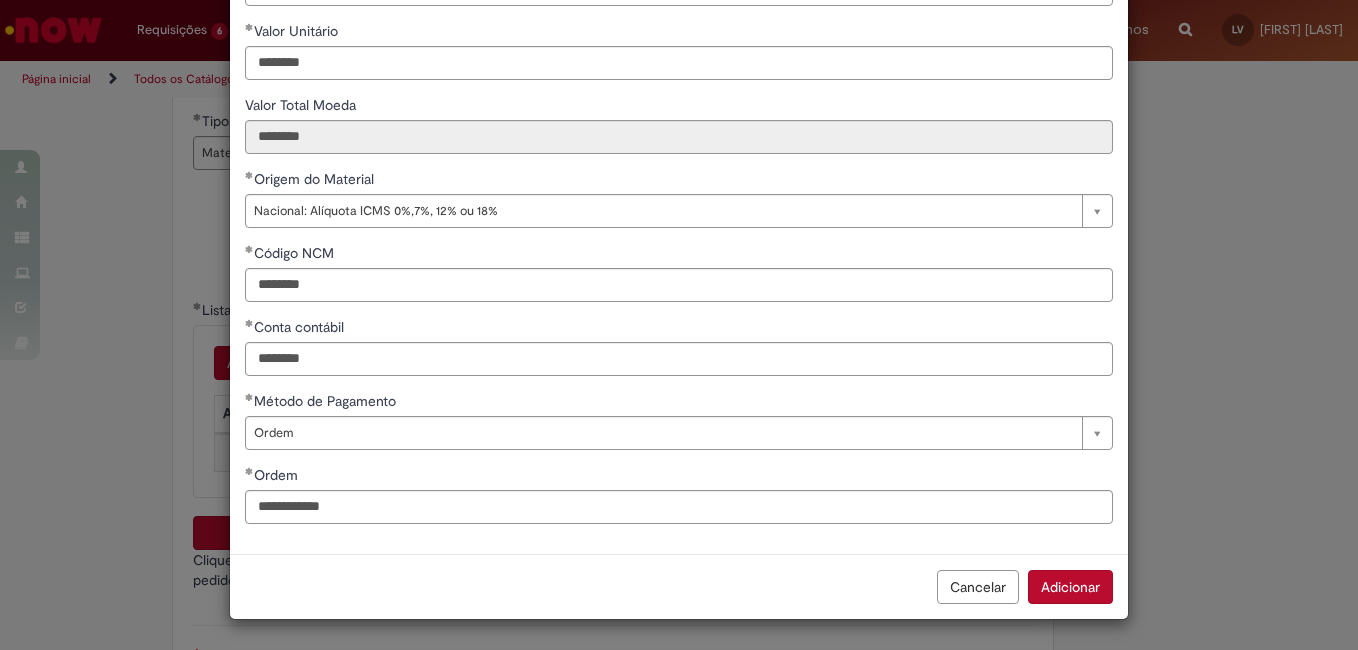 click on "Adicionar" at bounding box center [1070, 587] 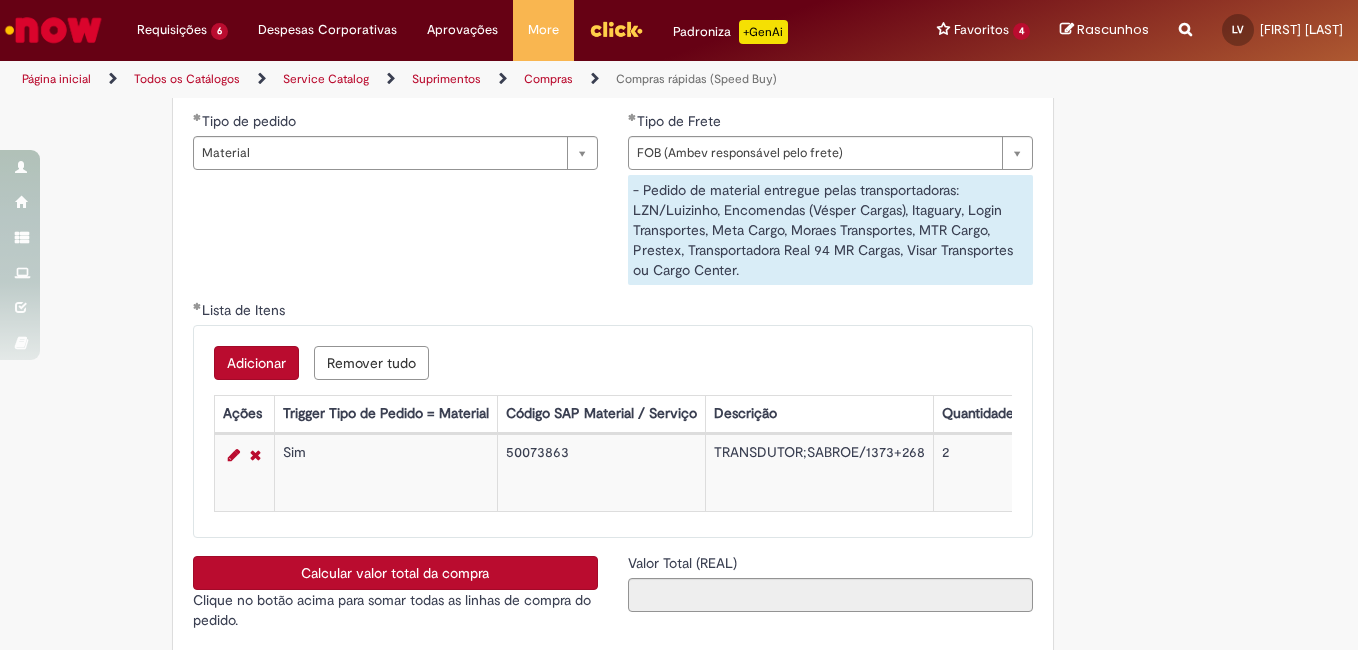 click on "Calcular valor total da compra" at bounding box center [395, 573] 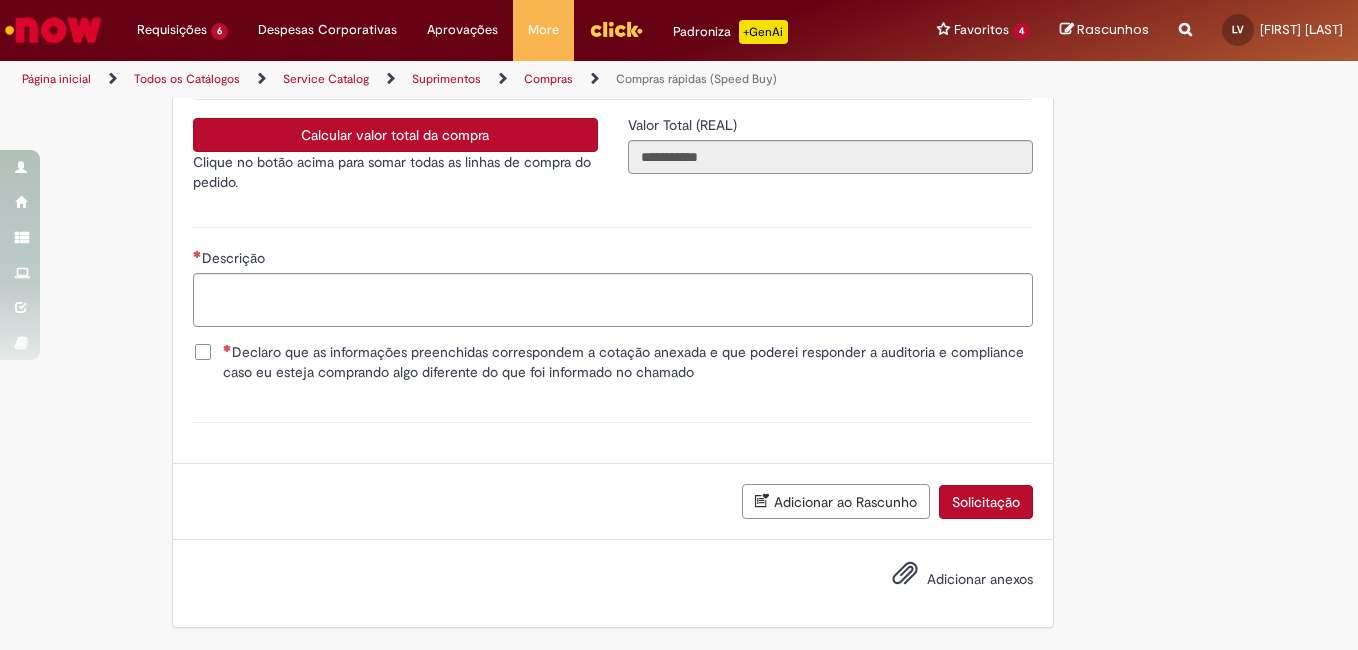 scroll, scrollTop: 3533, scrollLeft: 0, axis: vertical 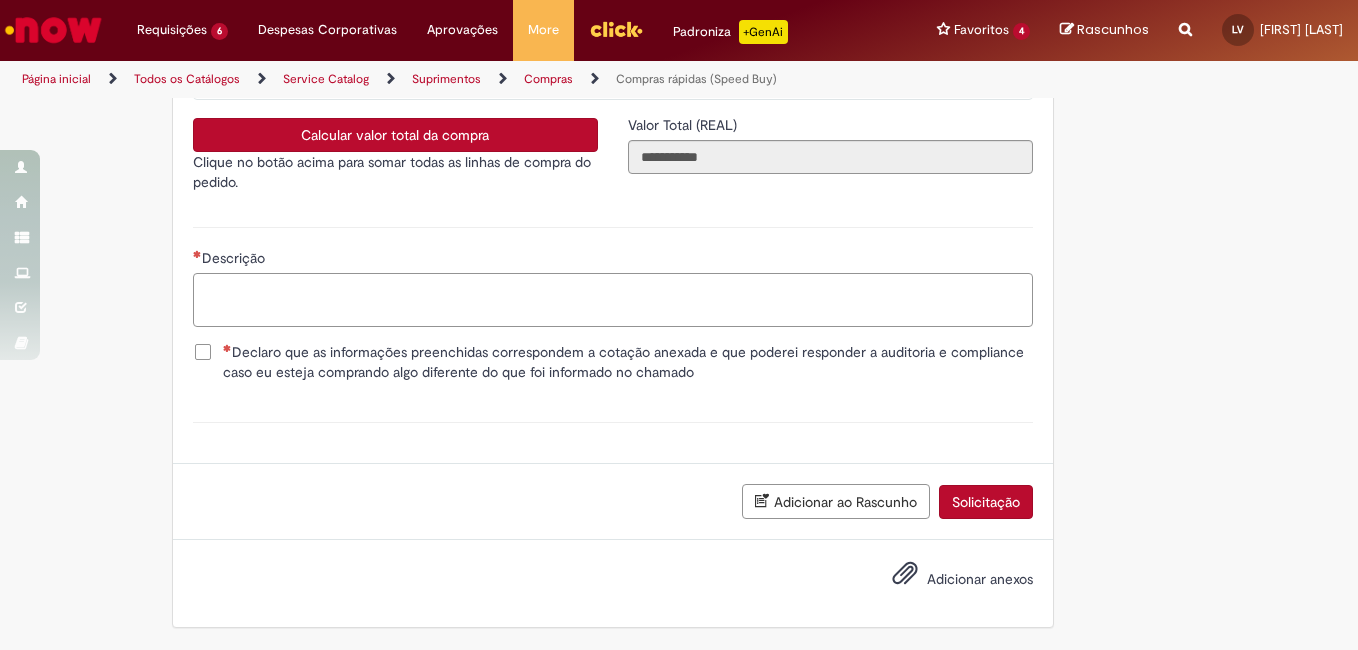 click on "Descrição" at bounding box center (613, 300) 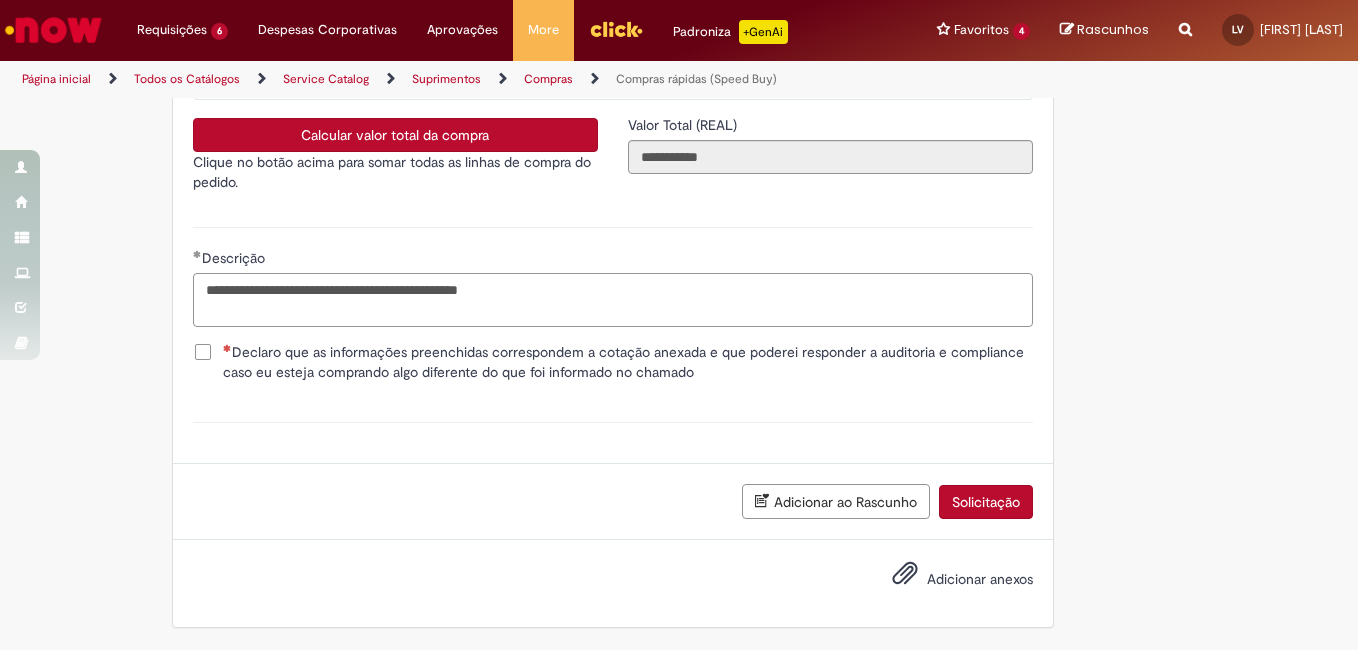 type on "**********" 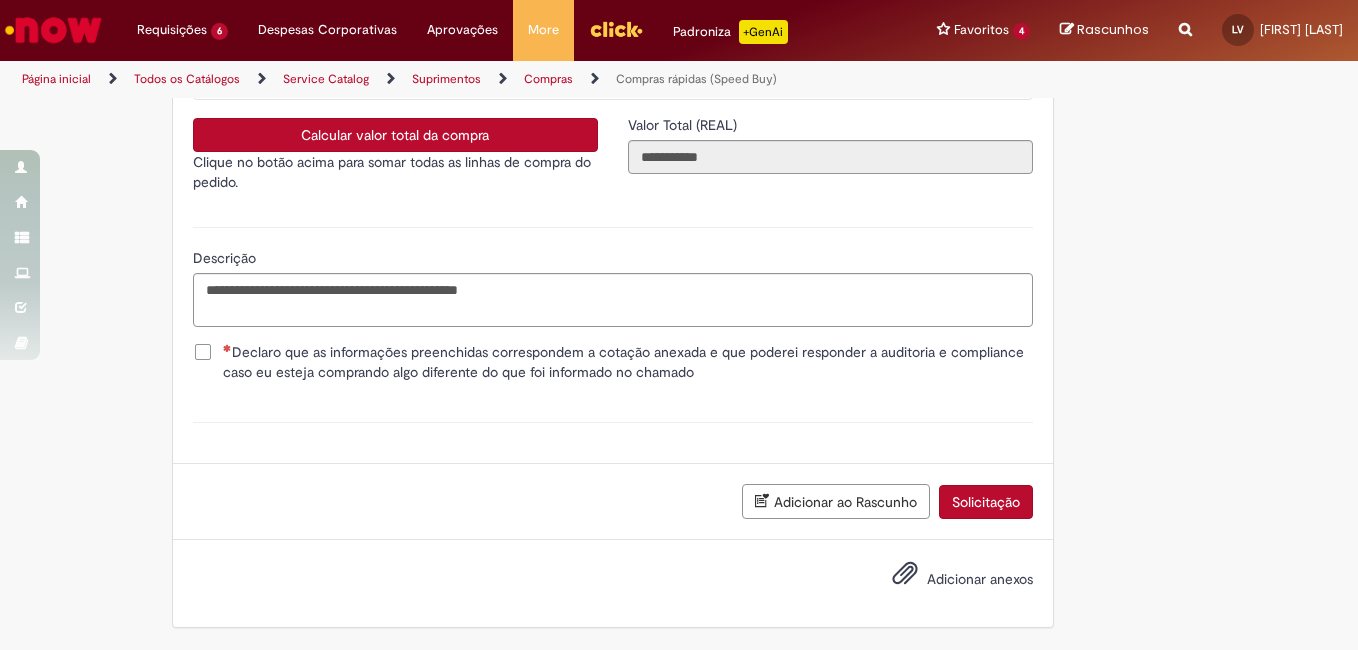 click on "Declaro que as informações preenchidas correspondem a cotação anexada e que poderei responder a auditoria e compliance caso eu esteja comprando algo diferente do que foi informado no chamado" at bounding box center [628, 362] 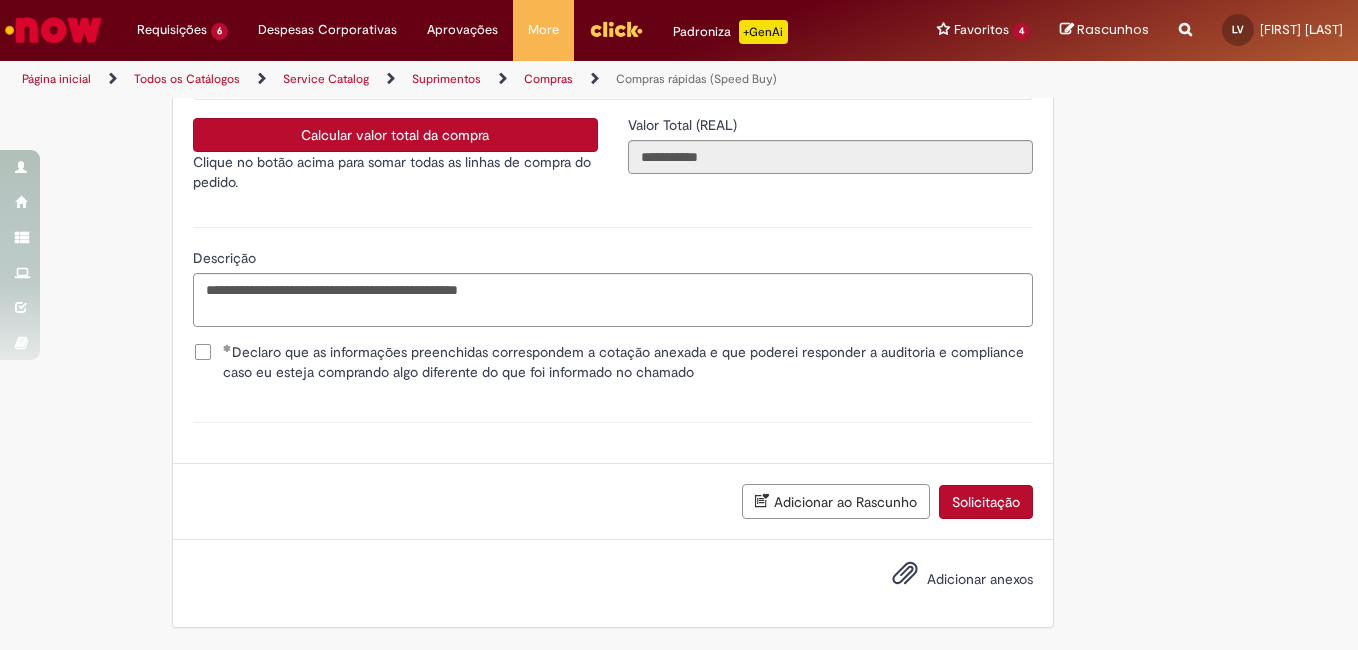 click on "Adicionar anexos" at bounding box center (980, 579) 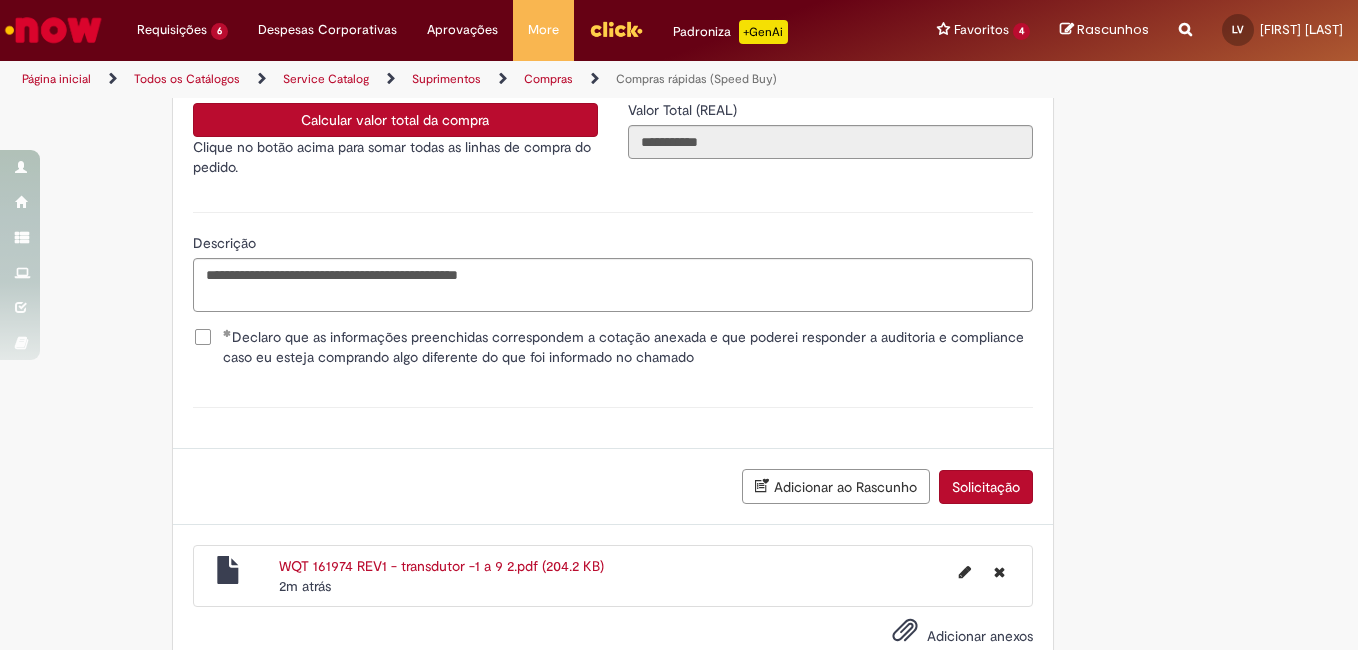 click on "Solicitação" at bounding box center [986, 487] 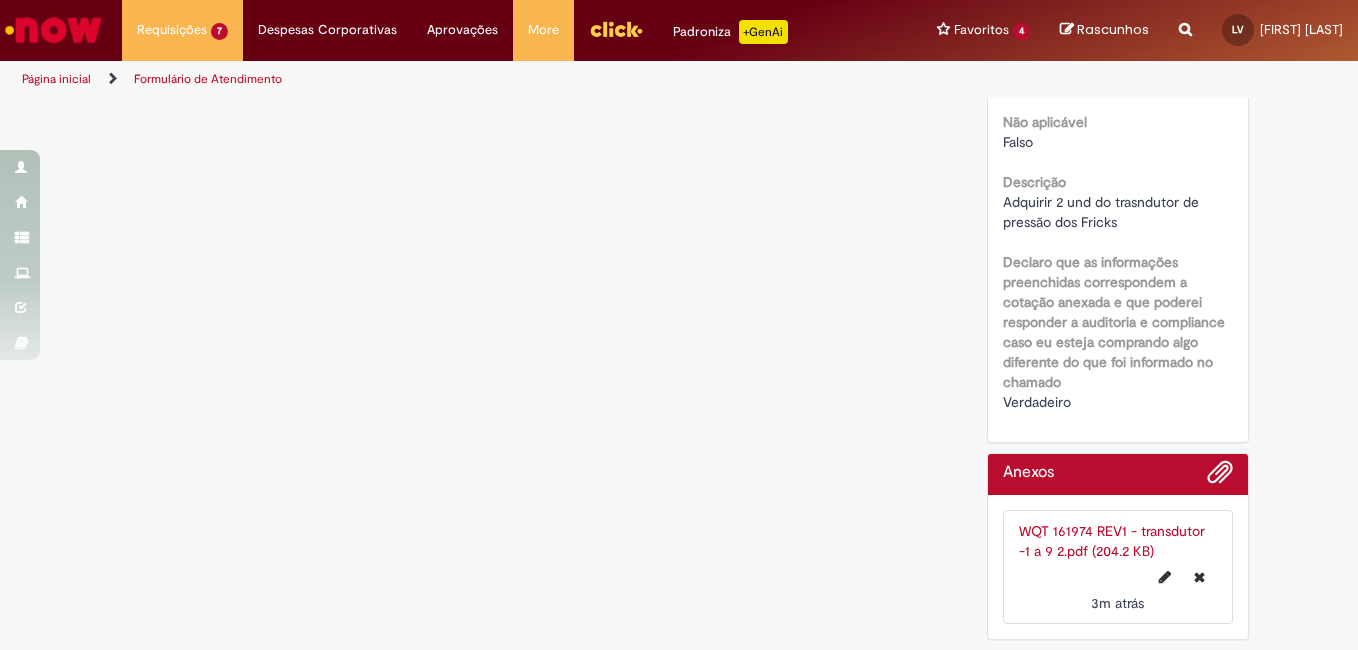 scroll, scrollTop: 0, scrollLeft: 0, axis: both 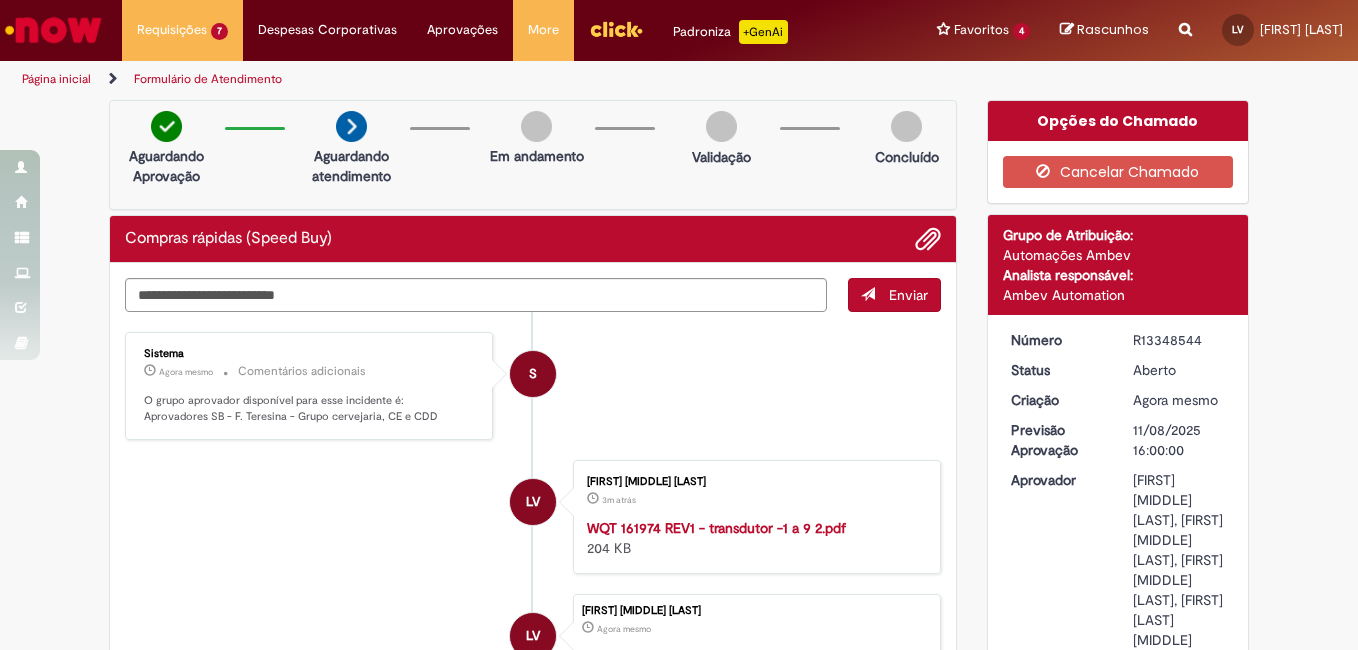 drag, startPoint x: 1205, startPoint y: 342, endPoint x: 1123, endPoint y: 343, distance: 82.006096 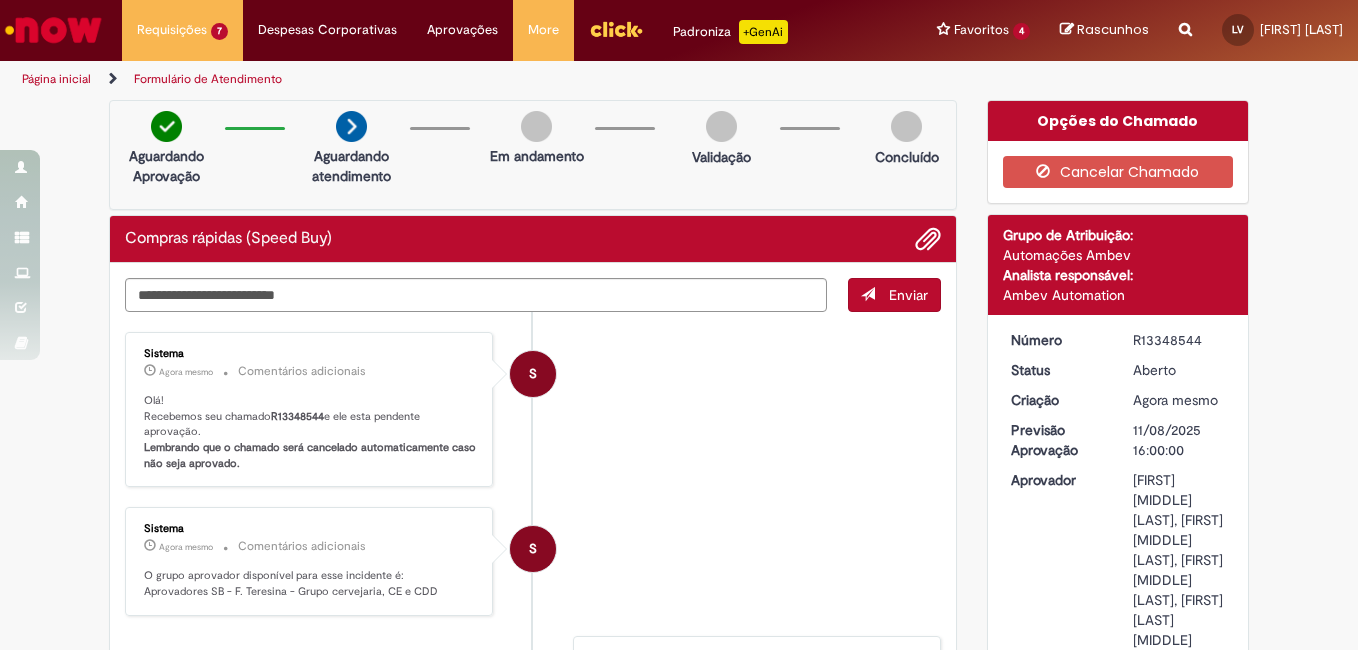 drag, startPoint x: 1127, startPoint y: 335, endPoint x: 1199, endPoint y: 338, distance: 72.06247 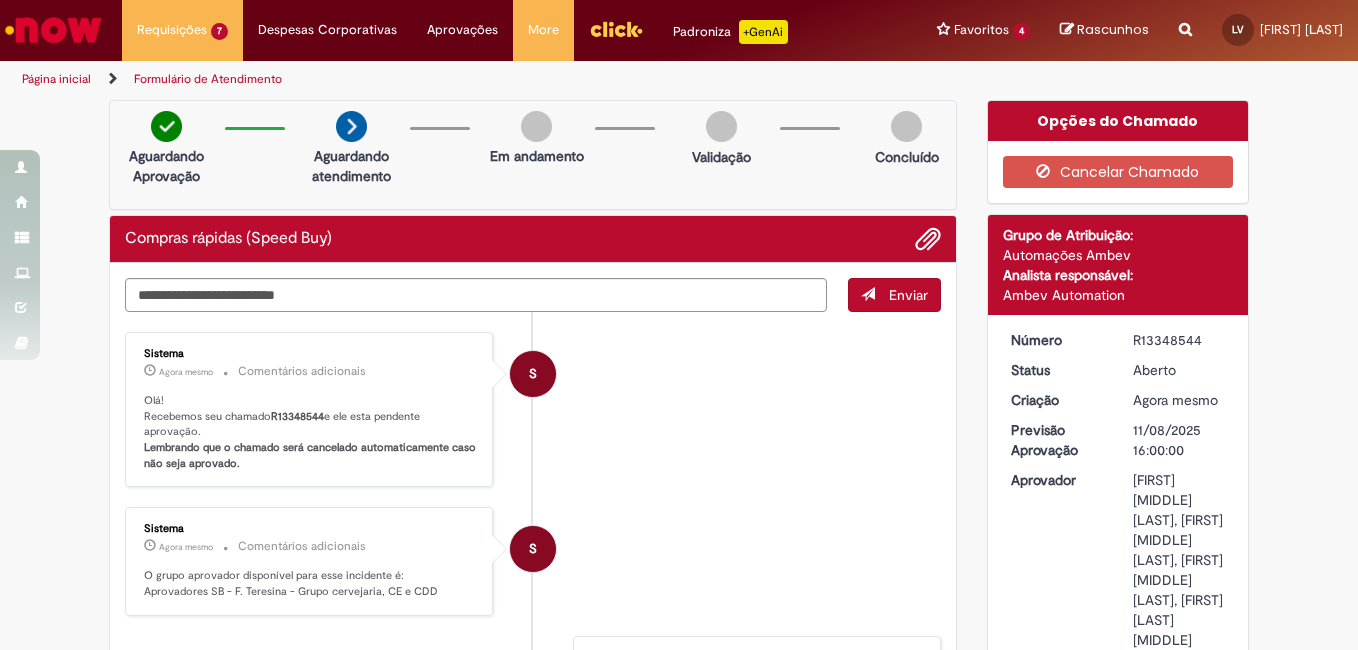 drag, startPoint x: 1126, startPoint y: 337, endPoint x: 1208, endPoint y: 340, distance: 82.05486 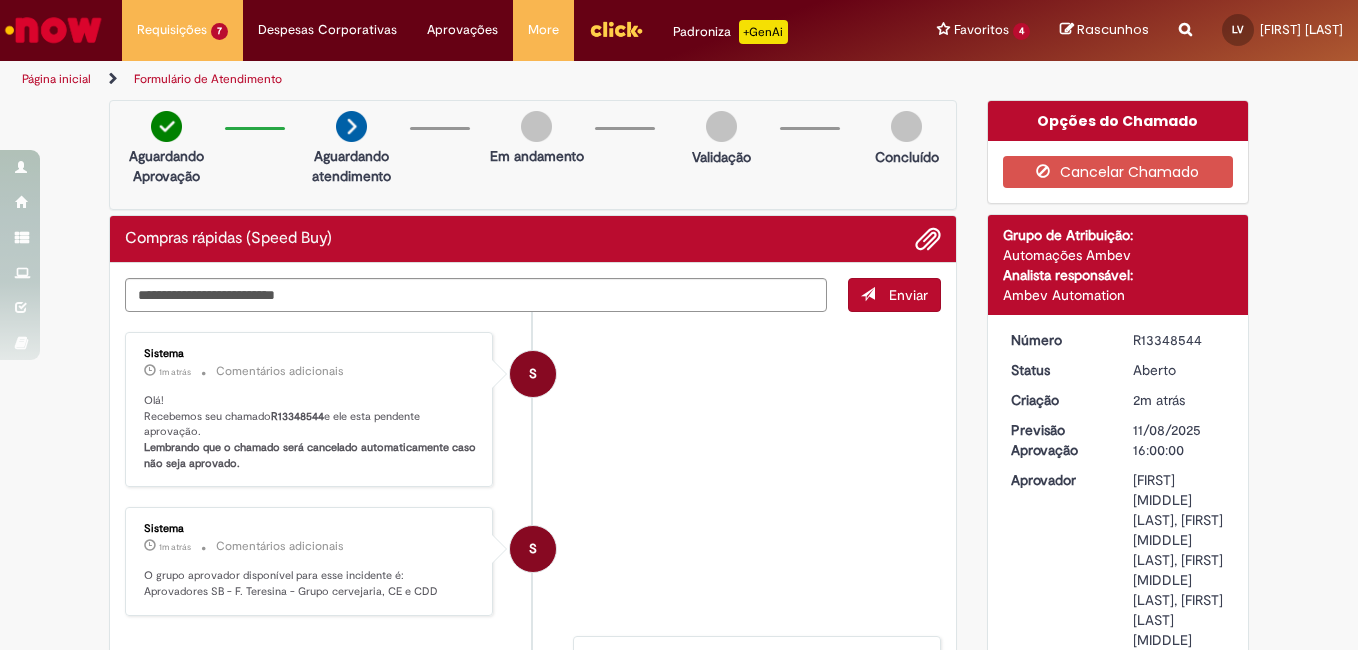 click on "Opções
RPA Moeda
BRL - Brazilian Real
taxa de conversão
6.1182
Saldo
10383.64
Country Code
BR
SAP Interim
s4
Declaro que li e aceito as regras listadas na descrição da oferta e que poderei responder a auditoria e compliance caso alguma regra não for devidamente cumprida
Verdadeiro
Tipo de solicitação
Fábricas, Centros de Excelência e Distribuição
Declaro que sou usuário do ZEC ou do CENG&PMO devidamente autorizado a fazer compras nessa categoria.
Falso
Declaro que eu sou usuário de TechOPs devidamente autorizado para efetuar compras de equipamentos de TI para a companhia.
Falso
Falso
Falso" at bounding box center [1118, 1826] 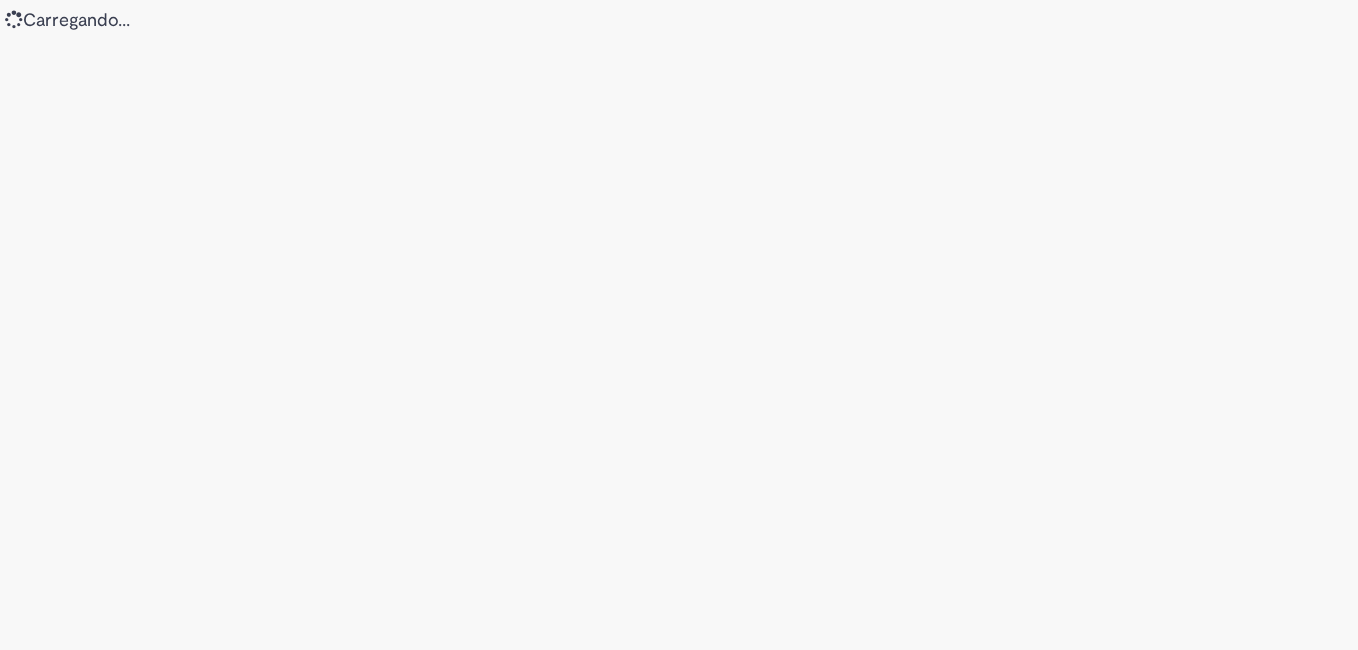 scroll, scrollTop: 0, scrollLeft: 0, axis: both 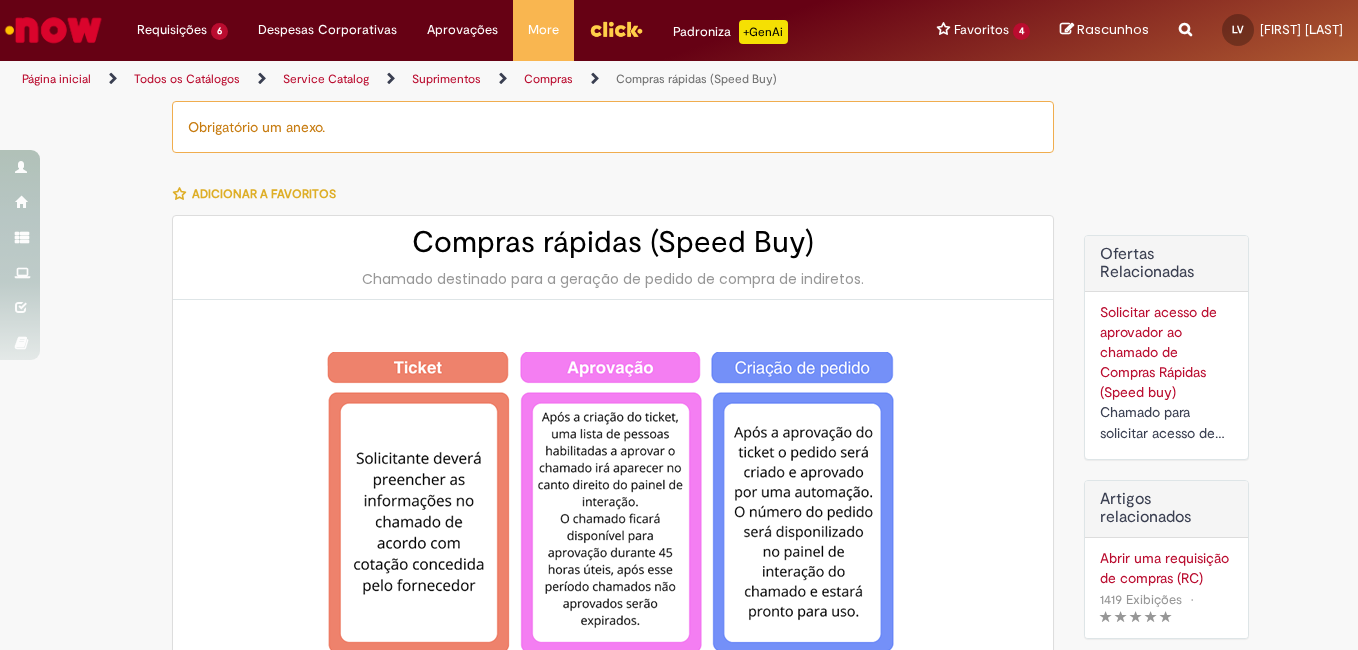 type on "********" 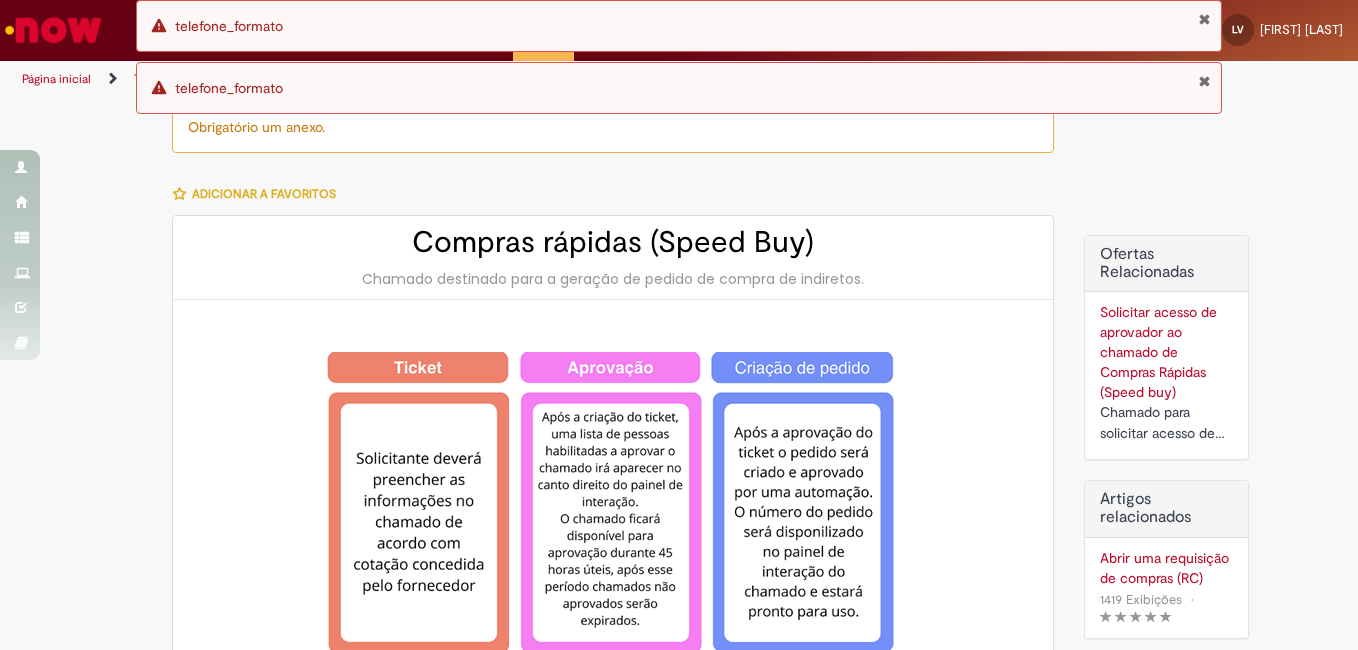 click on "Erro 			 telefone_formato" at bounding box center (679, 26) 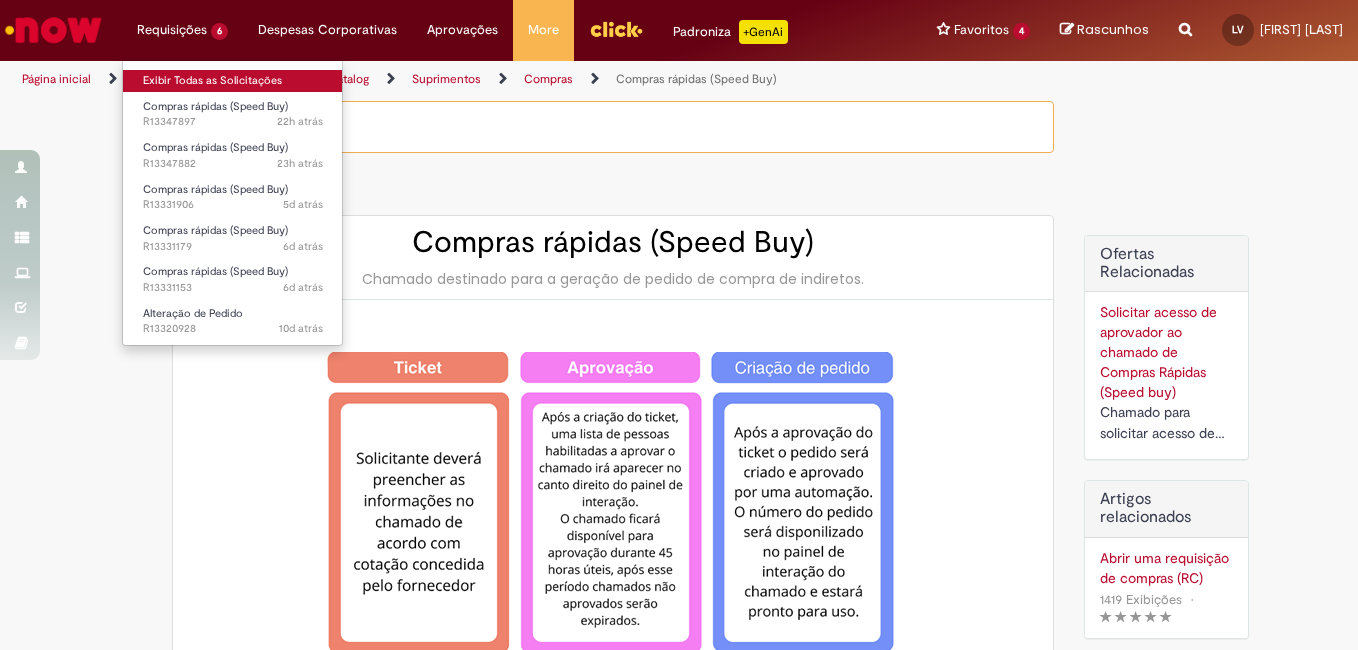 click on "Exibir Todas as Solicitações" at bounding box center [233, 81] 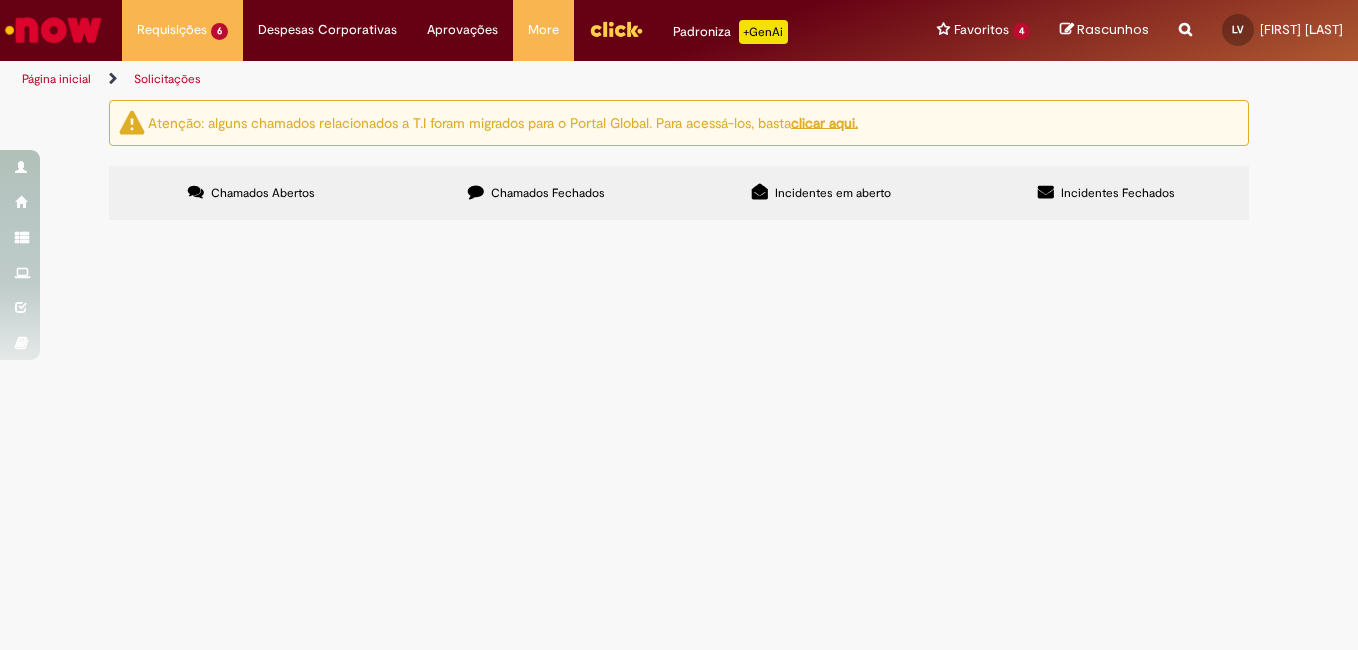 click on "Chamados Fechados" at bounding box center (548, 193) 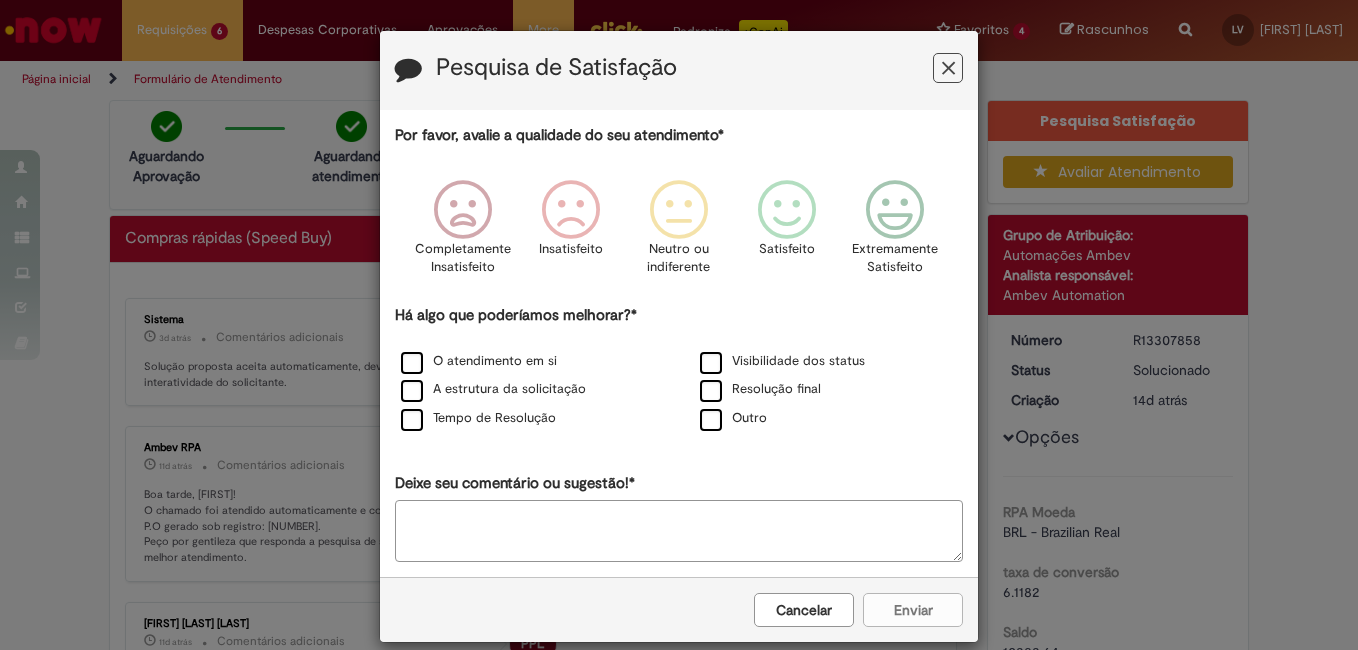 click at bounding box center (948, 68) 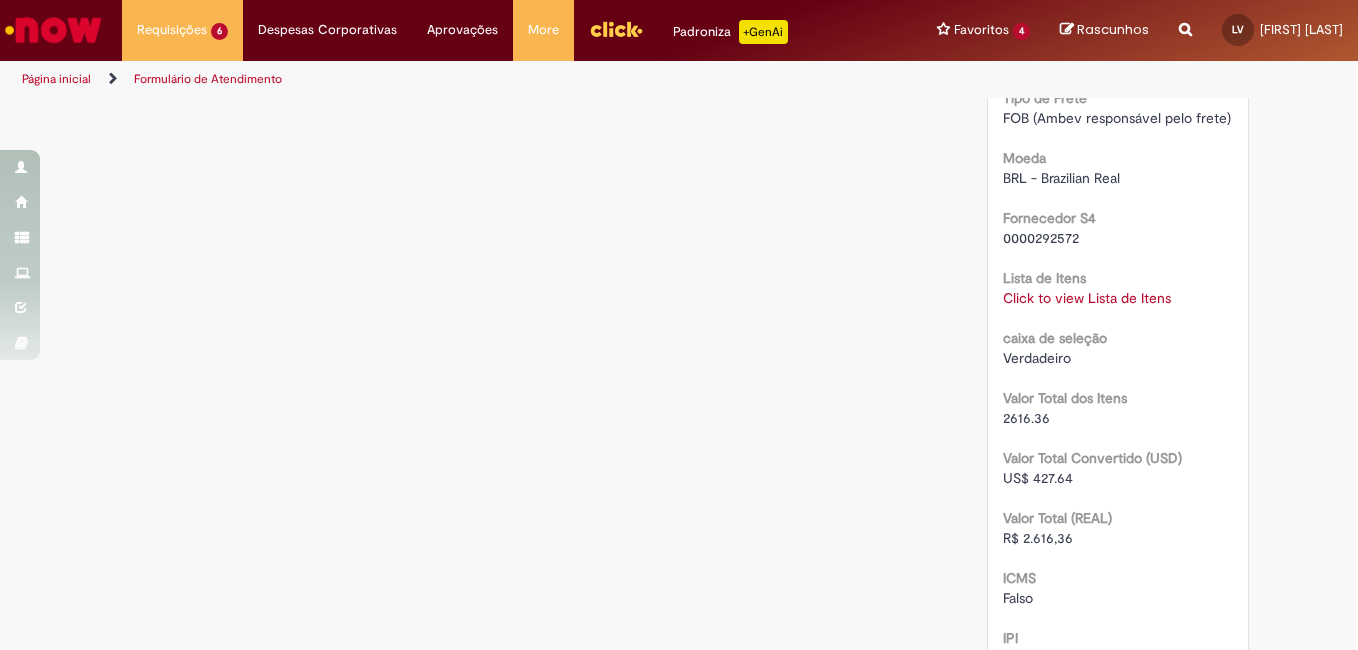 scroll, scrollTop: 1894, scrollLeft: 0, axis: vertical 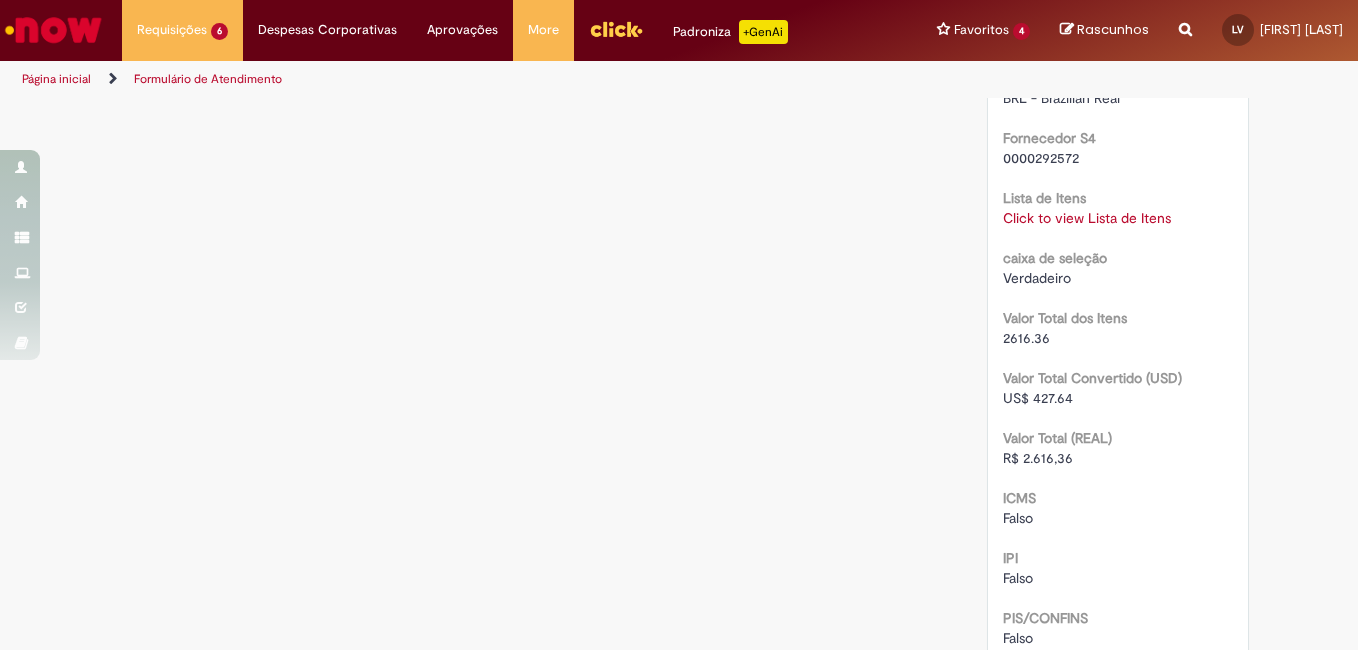click on "Click to view Lista de Itens" at bounding box center [1087, 218] 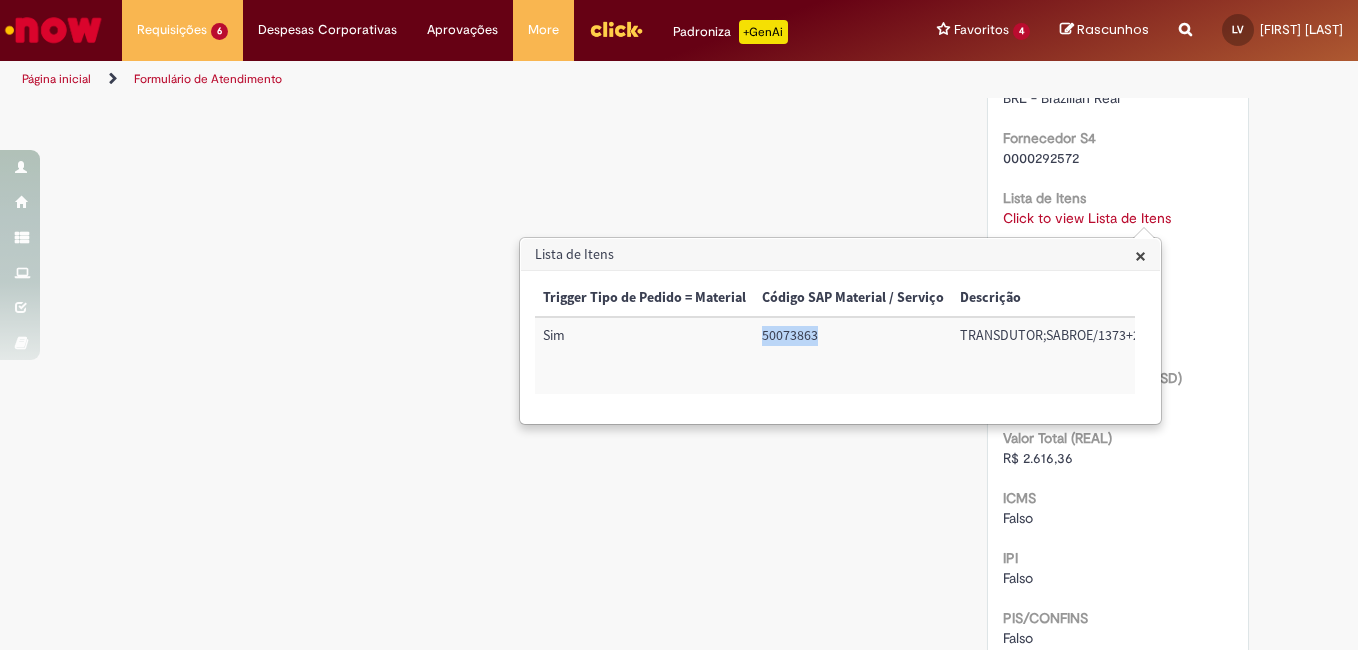 drag, startPoint x: 759, startPoint y: 331, endPoint x: 824, endPoint y: 339, distance: 65.490456 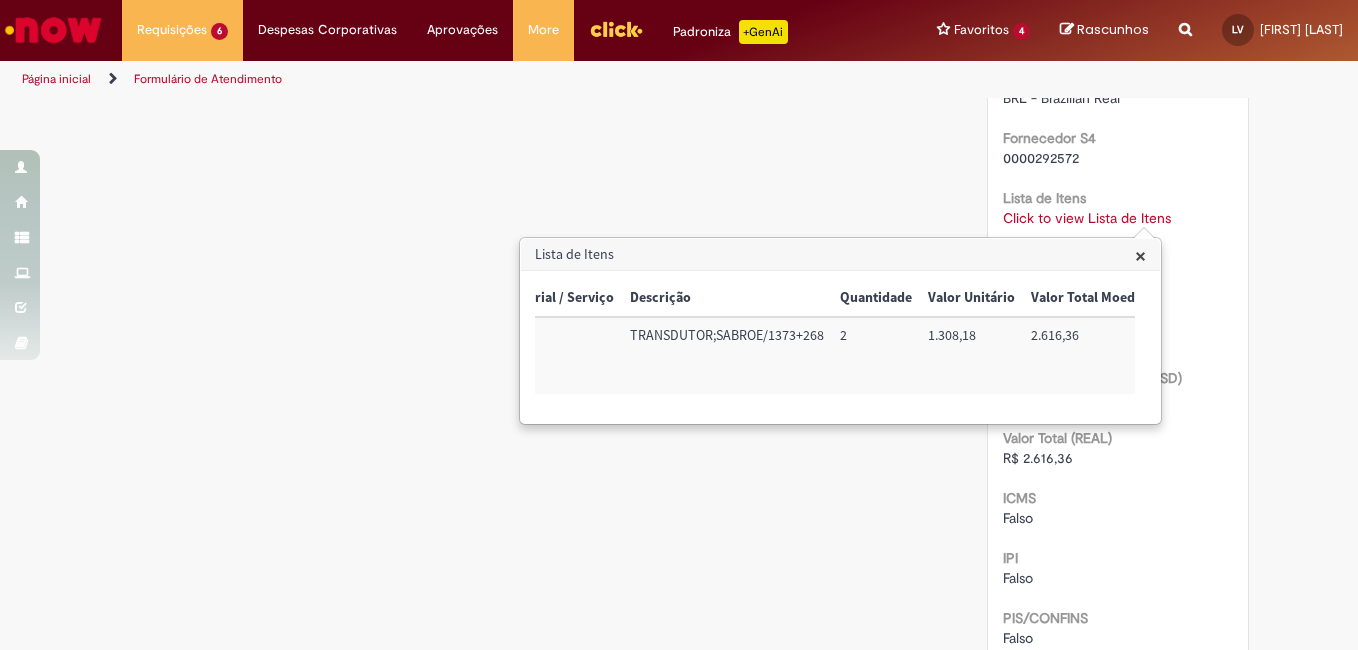 scroll, scrollTop: 0, scrollLeft: 338, axis: horizontal 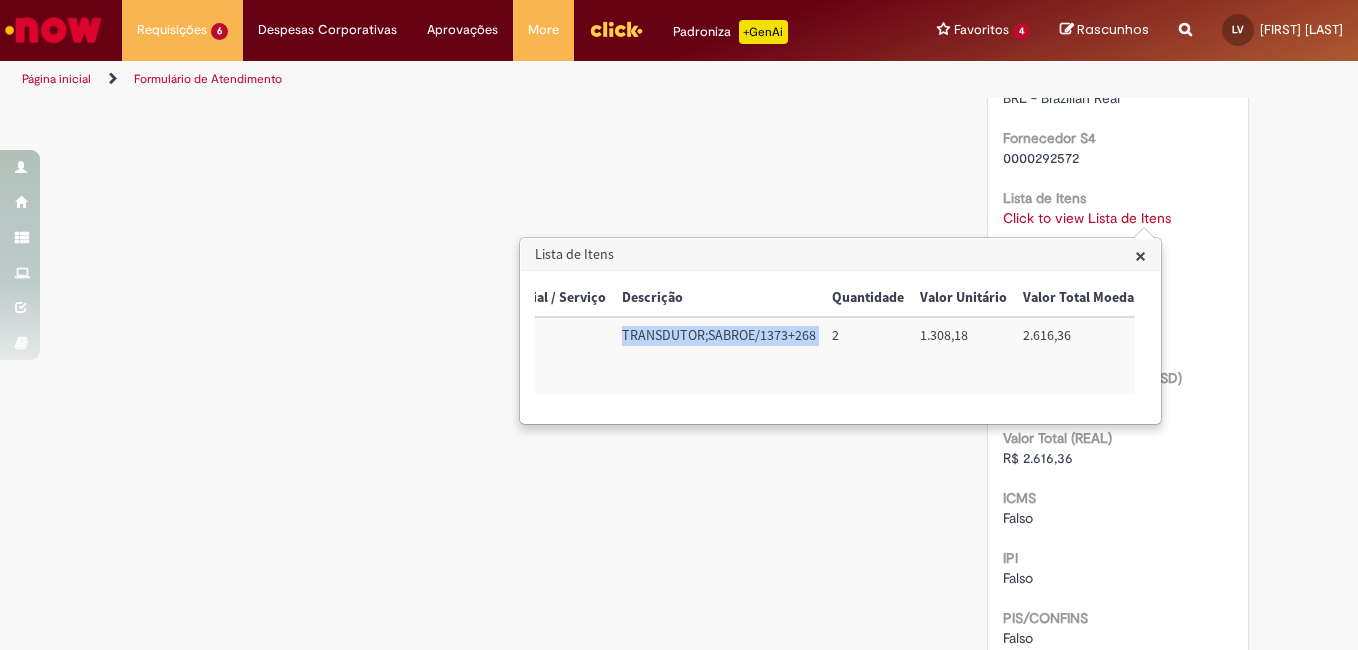 drag, startPoint x: 618, startPoint y: 340, endPoint x: 829, endPoint y: 339, distance: 211.00237 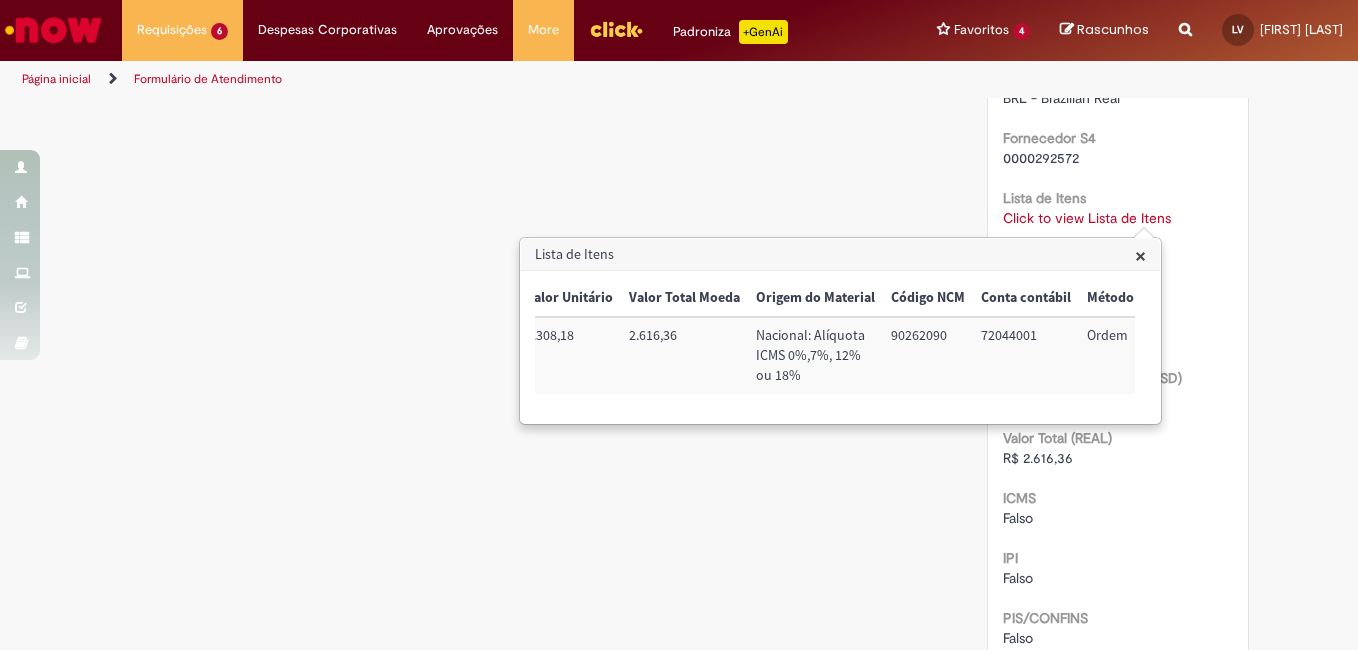 scroll, scrollTop: 0, scrollLeft: 749, axis: horizontal 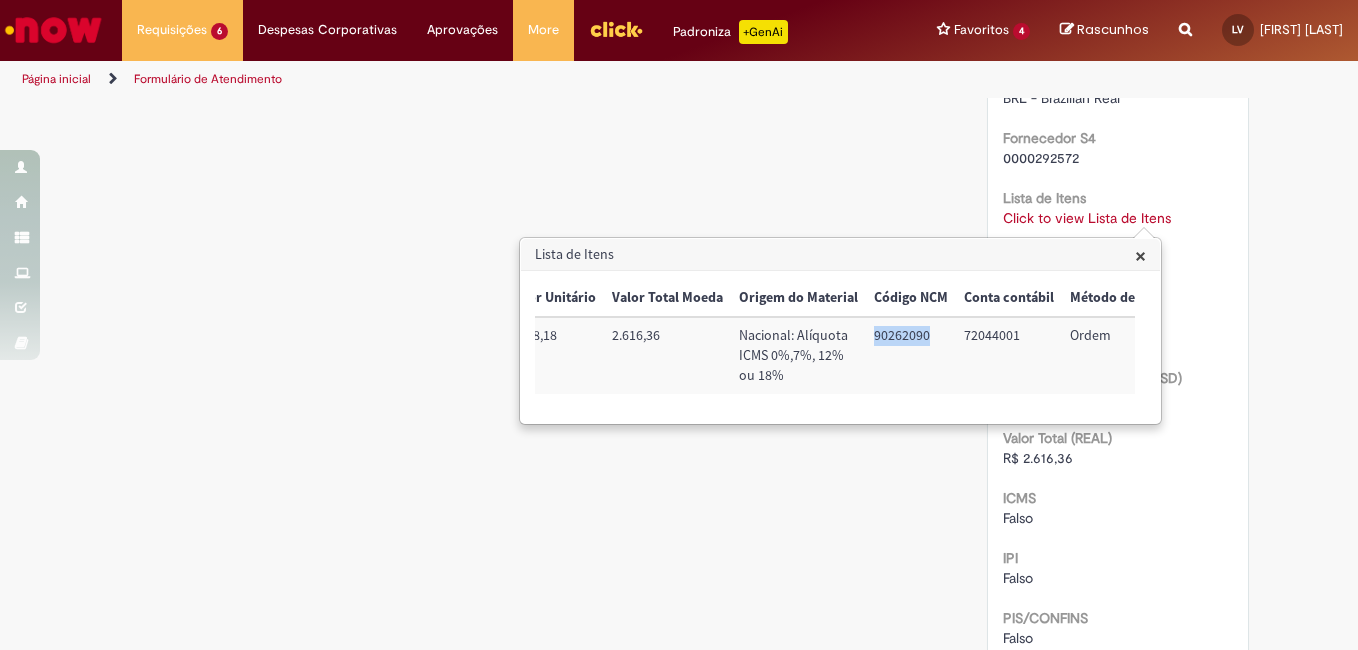 click on "90262090" at bounding box center (911, 355) 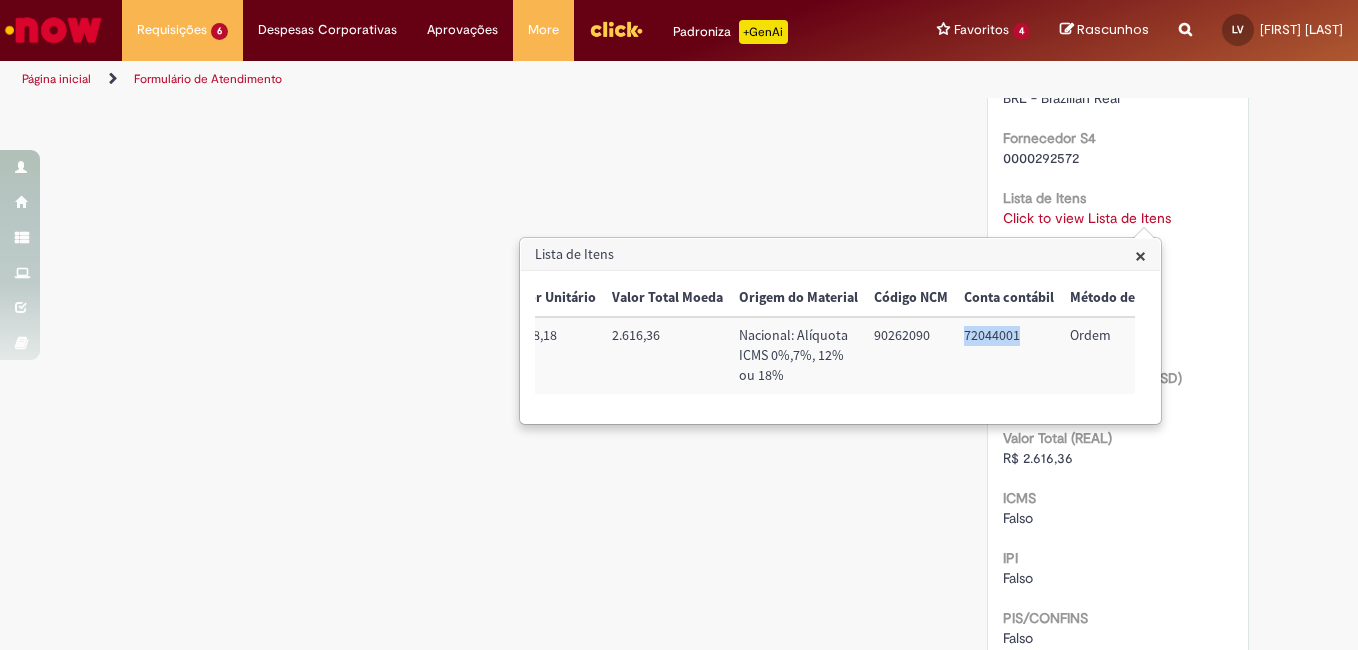 drag, startPoint x: 958, startPoint y: 338, endPoint x: 1023, endPoint y: 337, distance: 65.00769 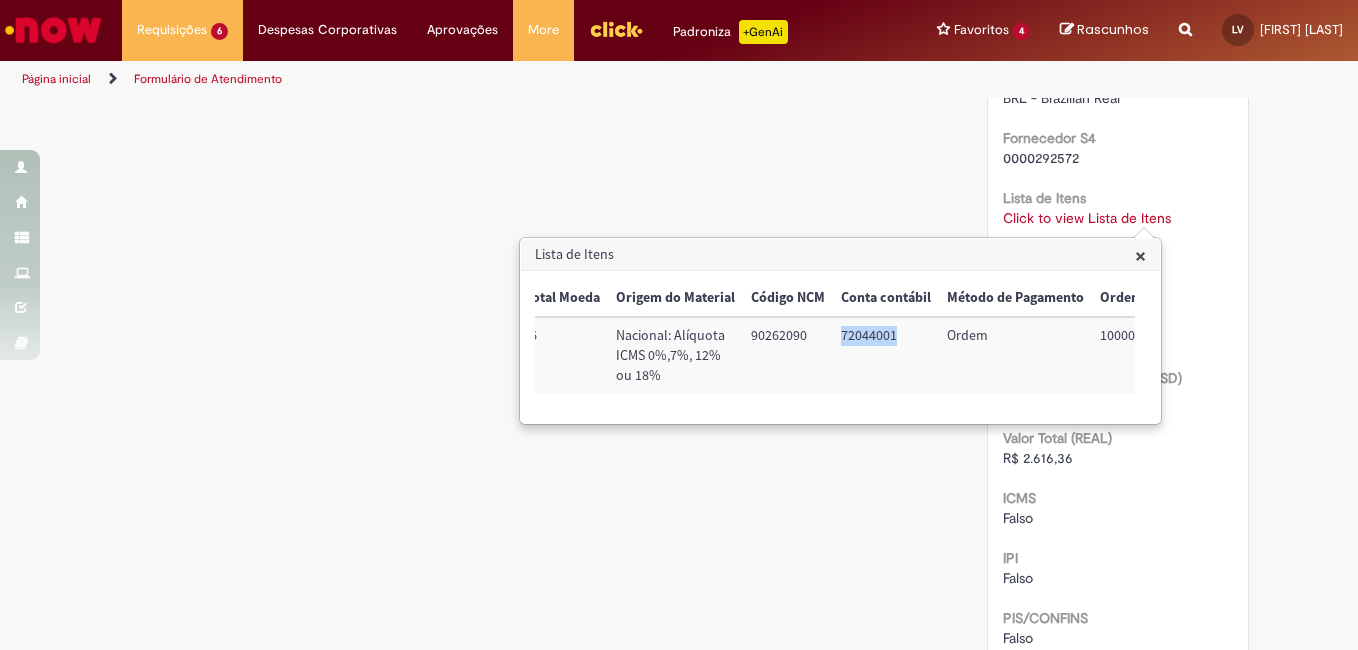 scroll, scrollTop: 0, scrollLeft: 947, axis: horizontal 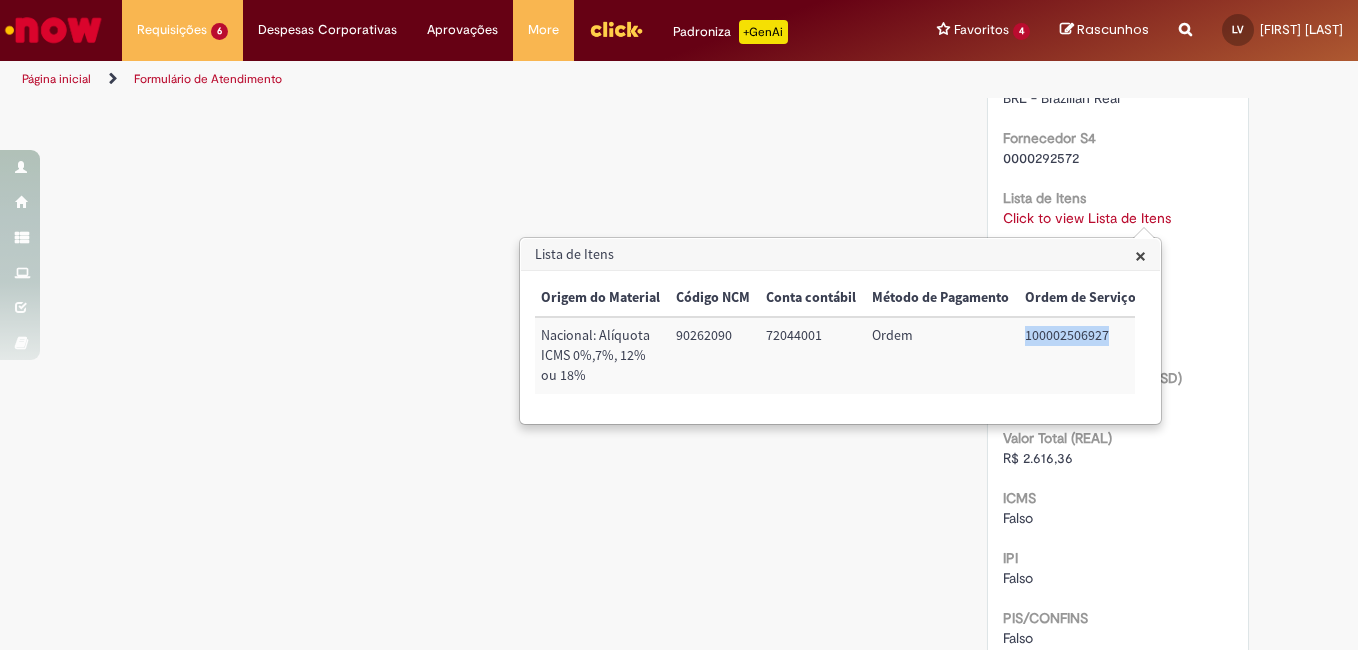 drag, startPoint x: 1017, startPoint y: 337, endPoint x: 1105, endPoint y: 336, distance: 88.005684 